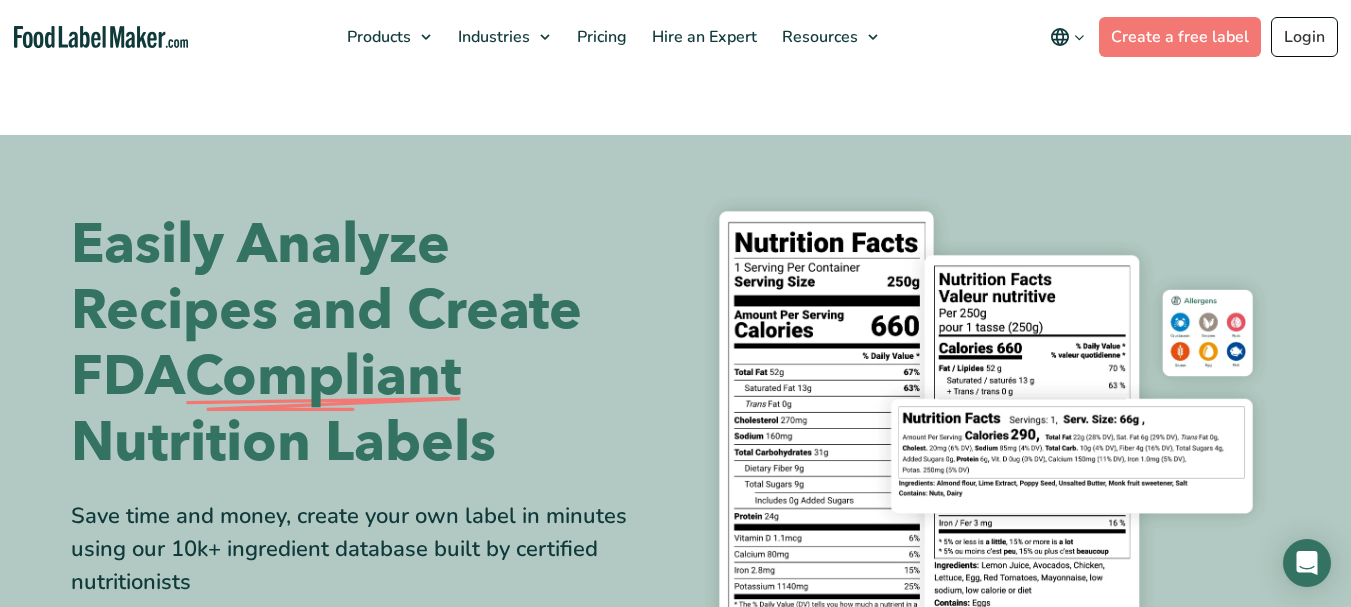 scroll, scrollTop: 0, scrollLeft: 0, axis: both 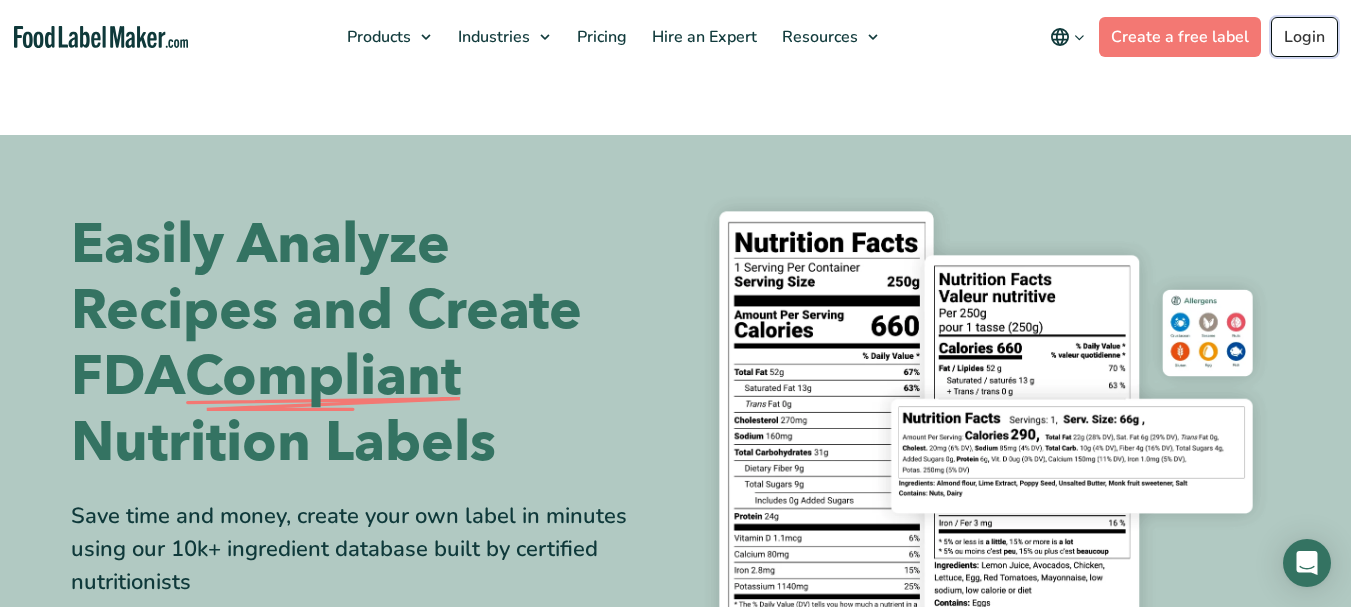 click on "Buy Now & Save
Products
Food Nutrition Labelling
Supplements Formulation & Labelling
Industries
Food Manufacturers
Hospitality & Hotels
Supplement Manufacturers
Meal Plan
Restaurants and Food Service
Hospitals & Healthcare
Pricing
Hire an Expert
Resources
Blog
Regulatory Hub
Help Center
FAQ
Video Tutorials
Success Stories
Terms & Conditions
Privacy Policy
English Español Français Deutsch
English Español Français Deutsch
Create a free label Login" at bounding box center [675, 37] 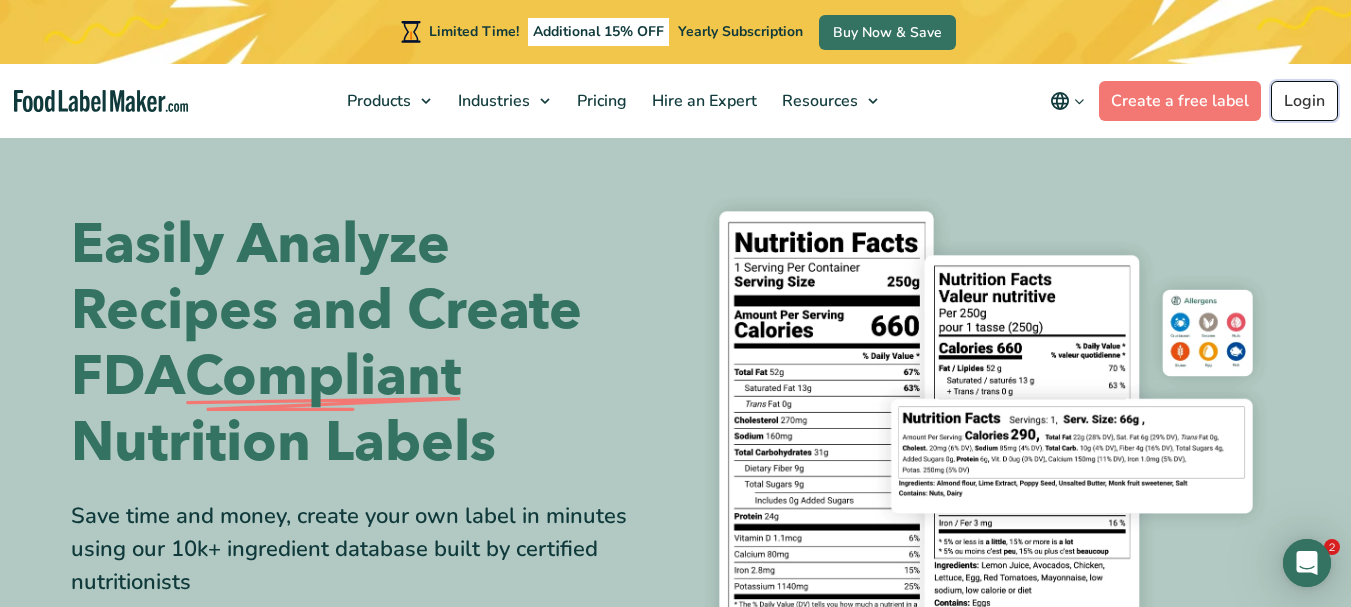 scroll, scrollTop: 0, scrollLeft: 0, axis: both 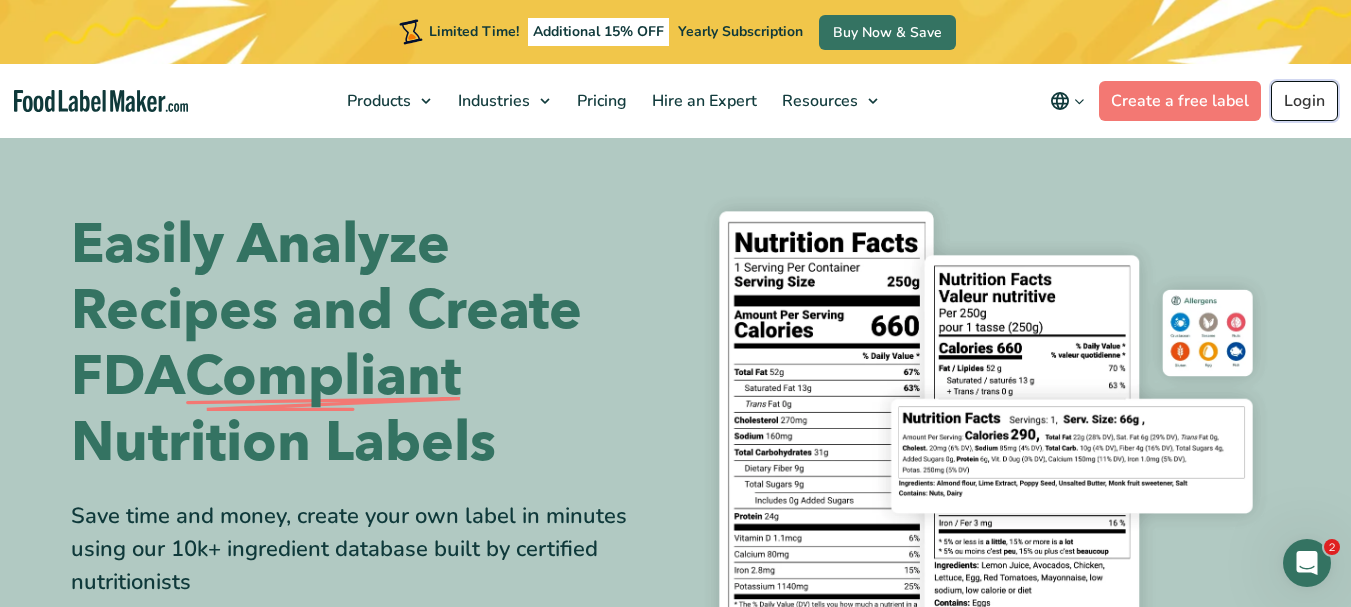 click on "Login" at bounding box center (1304, 101) 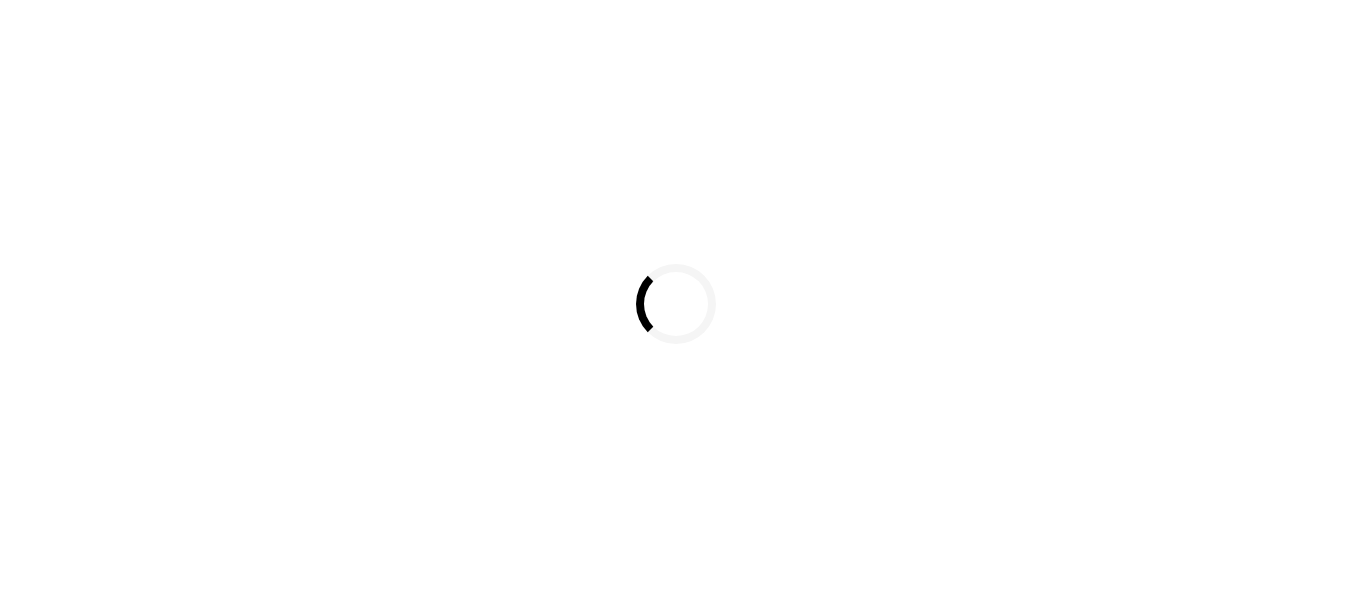 scroll, scrollTop: 0, scrollLeft: 0, axis: both 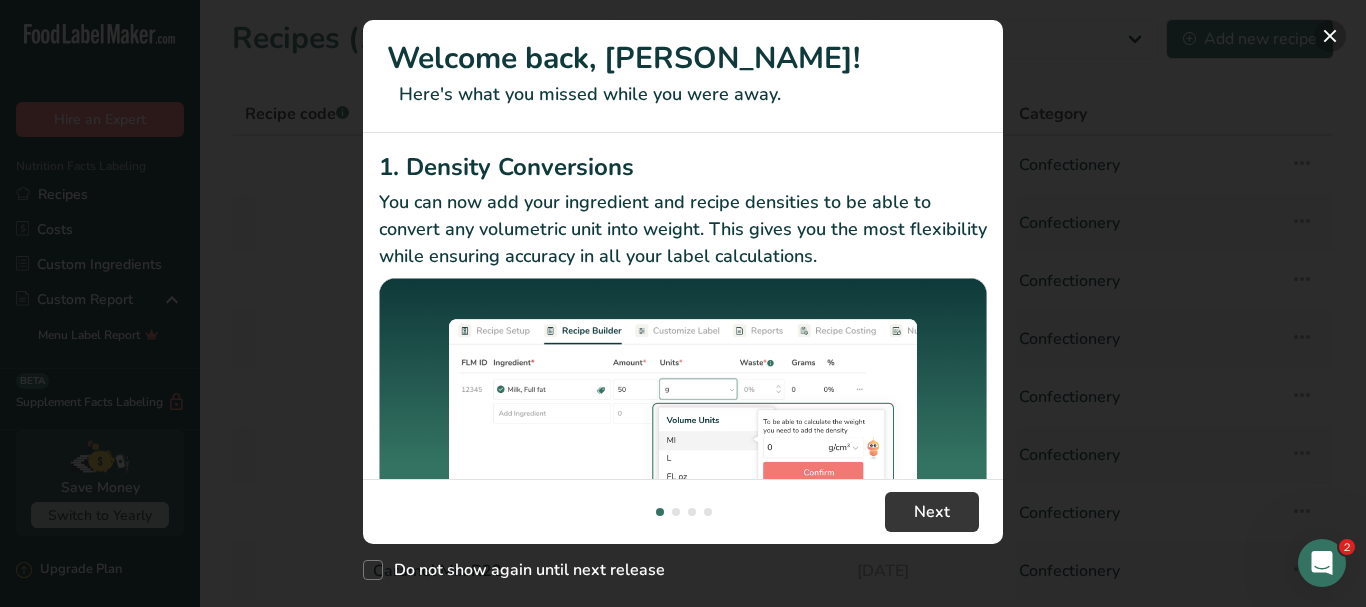 click at bounding box center (1330, 36) 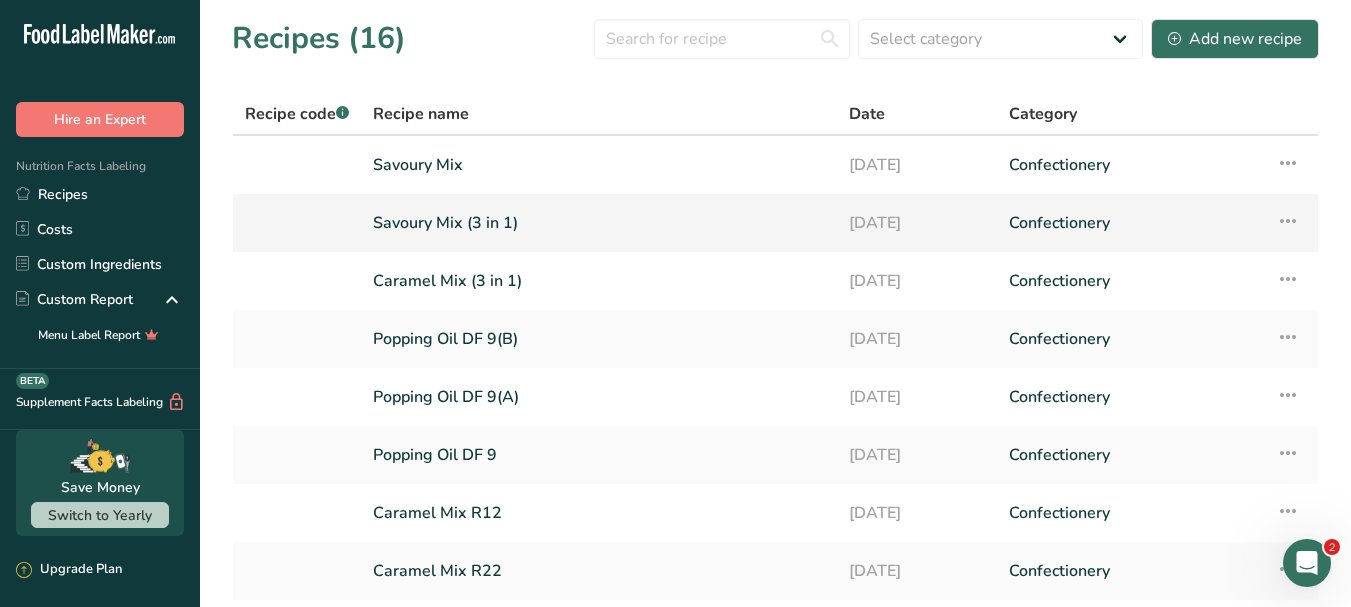 click on "Savoury Mix (3 in 1)" at bounding box center (599, 223) 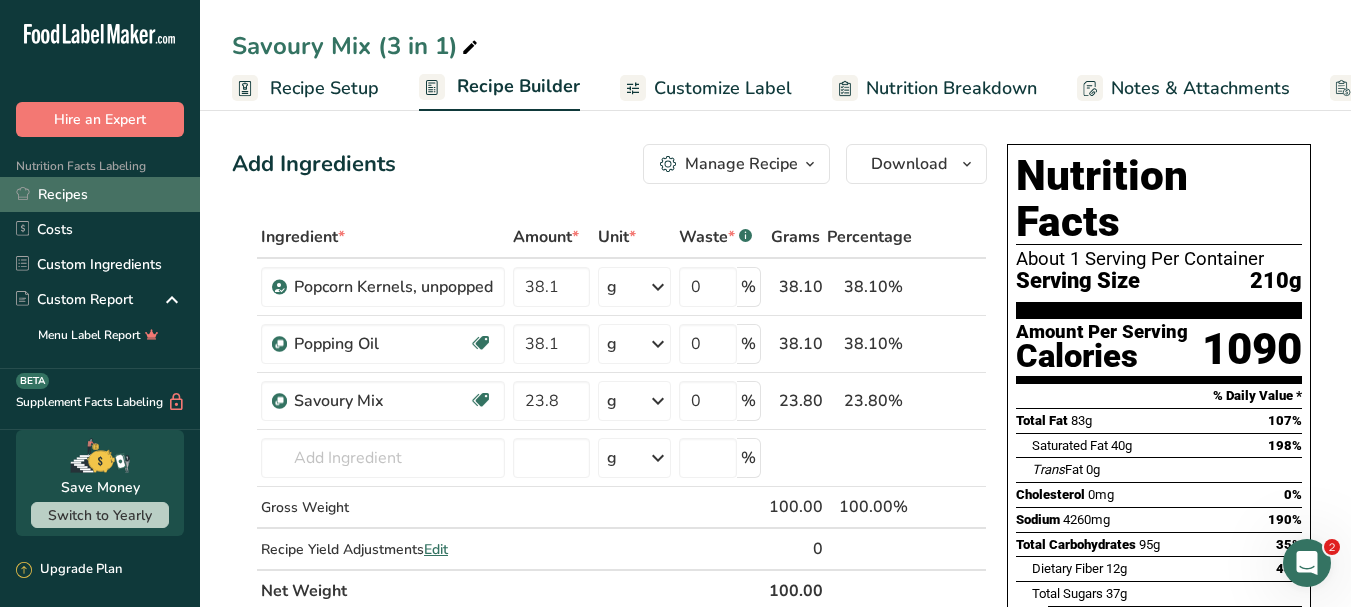 click on "Recipes" at bounding box center [100, 194] 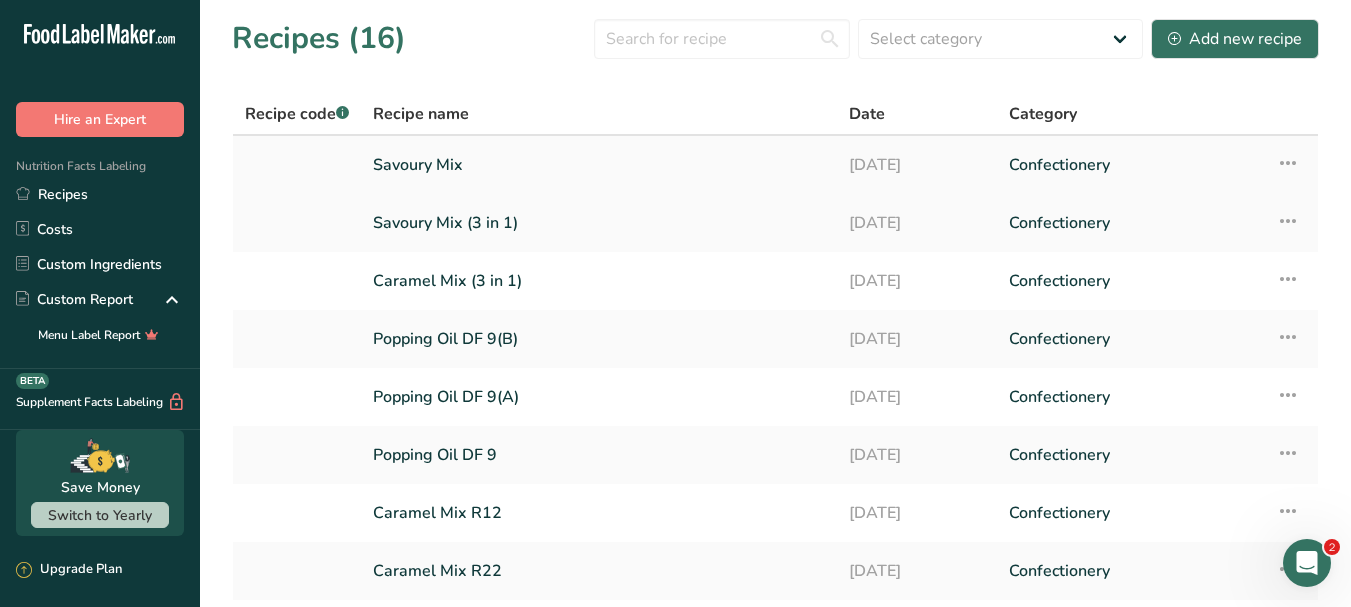 click on "Savoury Mix" at bounding box center [599, 165] 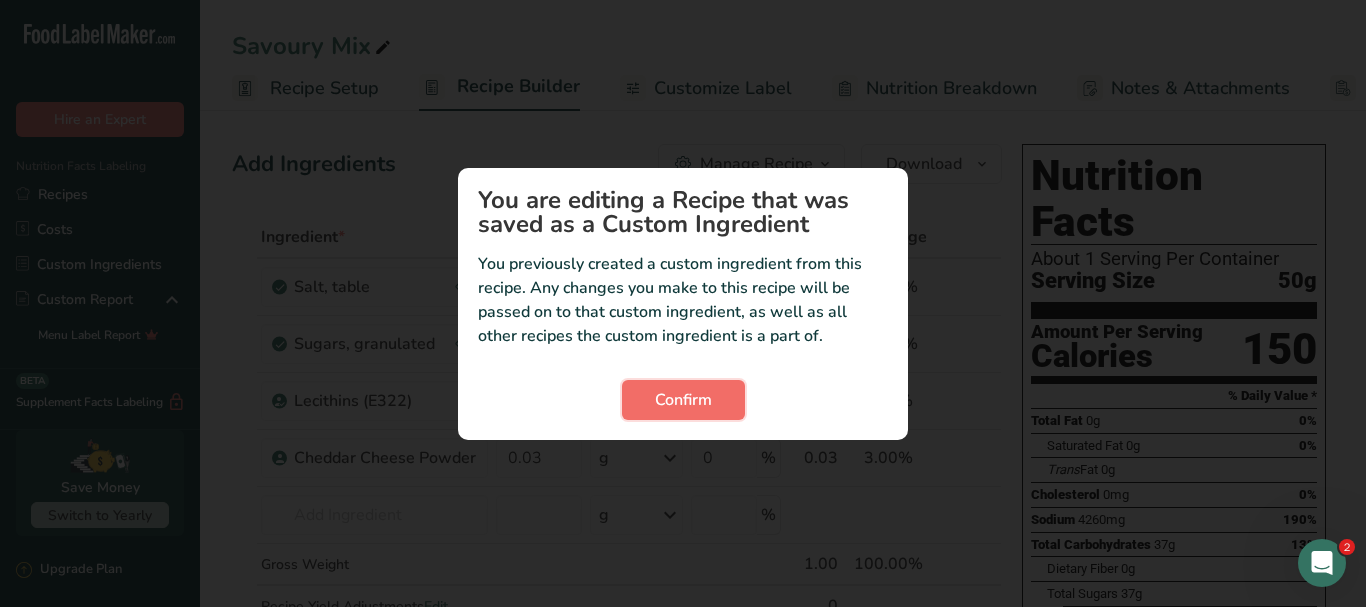 click on "Confirm" at bounding box center (683, 400) 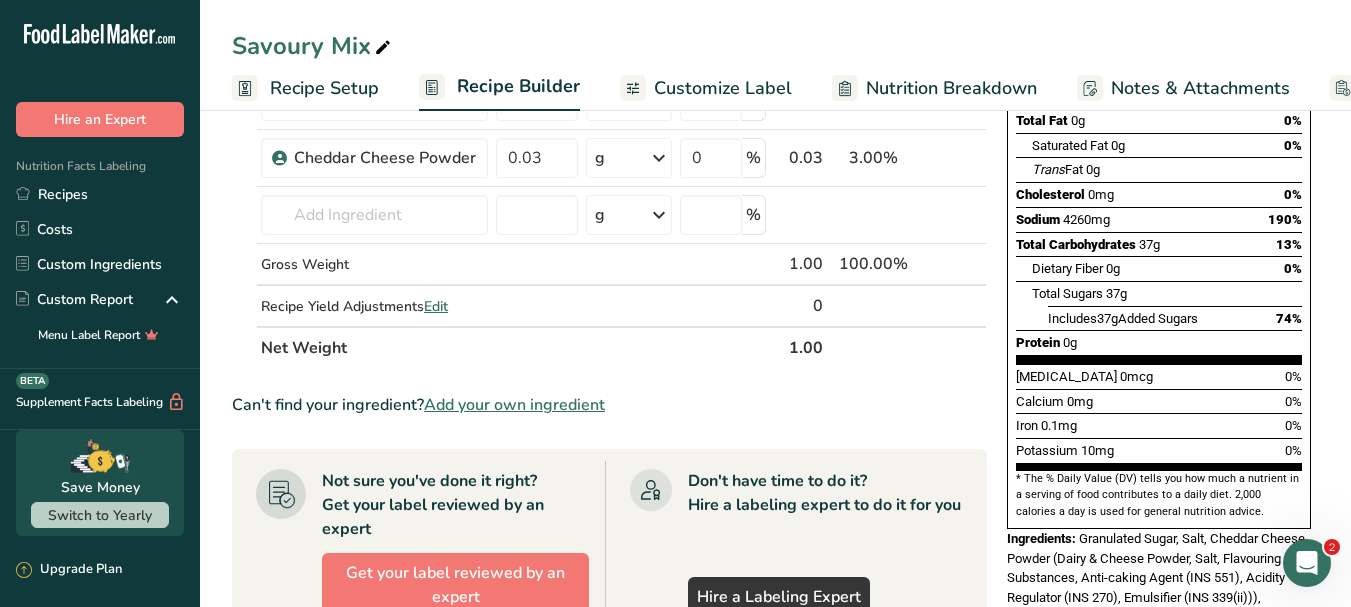 scroll, scrollTop: 200, scrollLeft: 0, axis: vertical 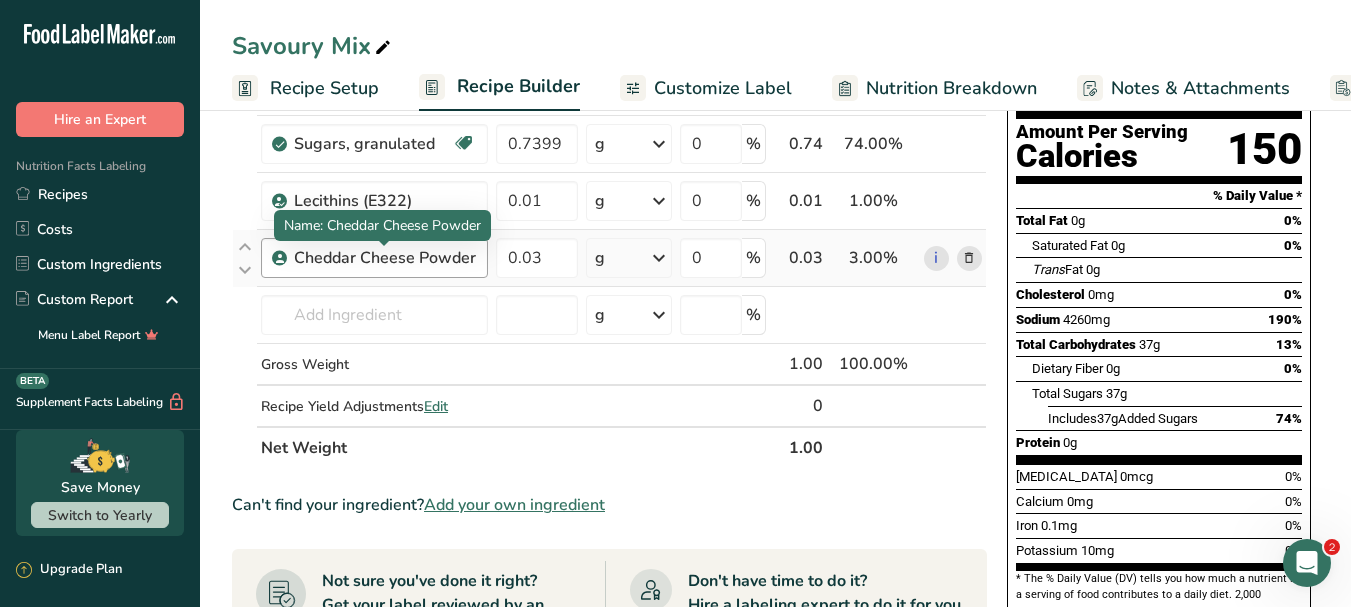 click on "Cheddar Cheese Powder" at bounding box center (385, 258) 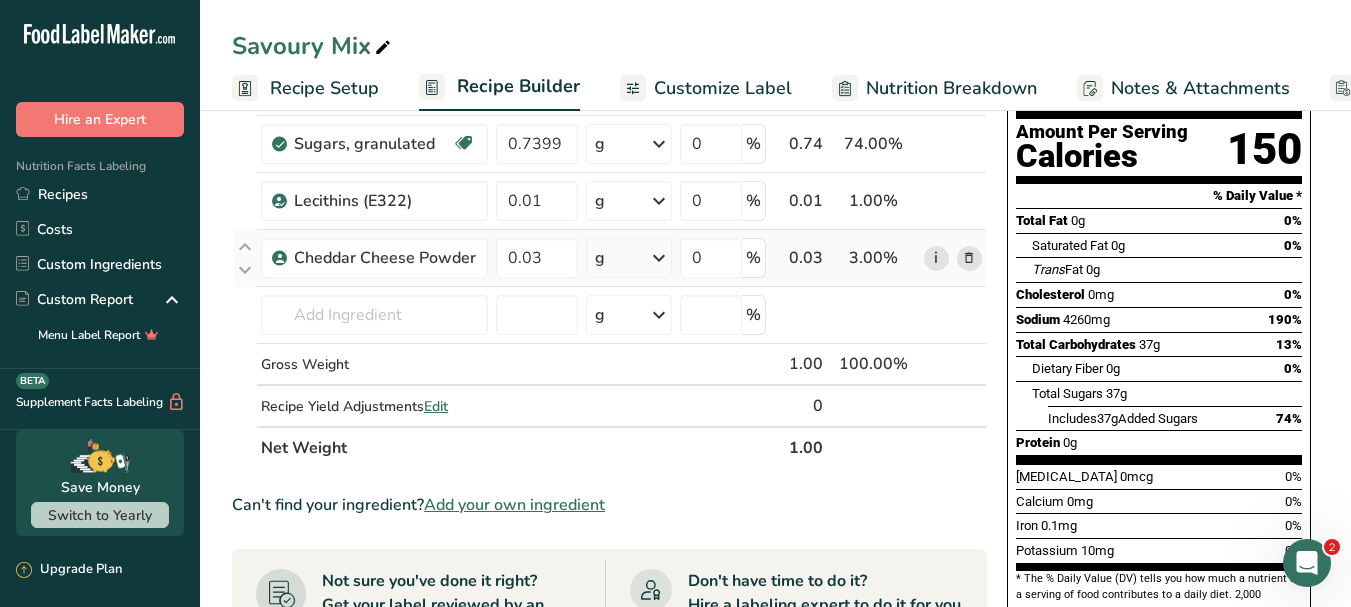 click on "i" at bounding box center [936, 258] 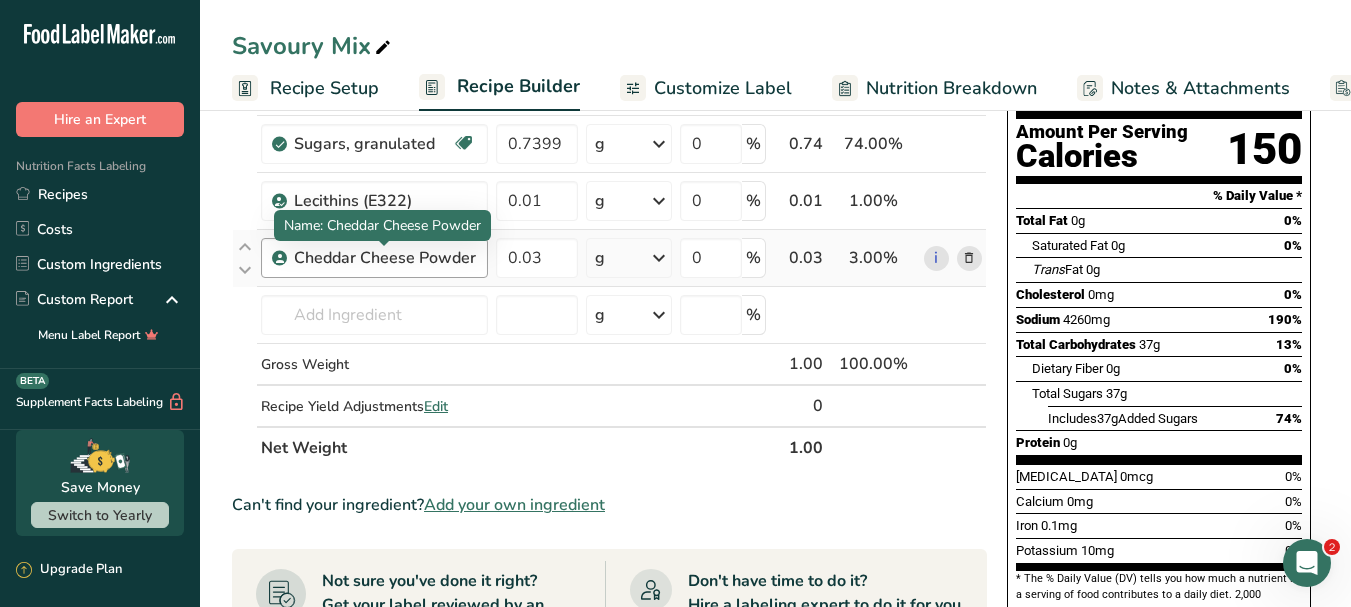 click on "Cheddar Cheese Powder" at bounding box center (385, 258) 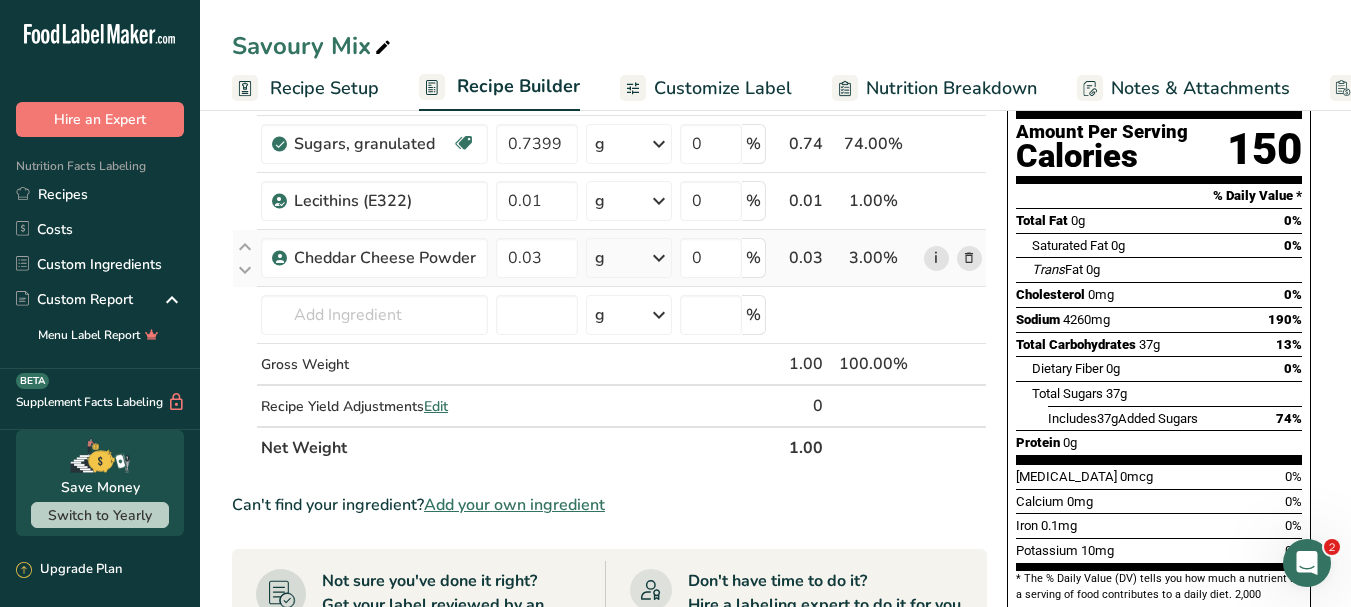 click on "i" at bounding box center [936, 258] 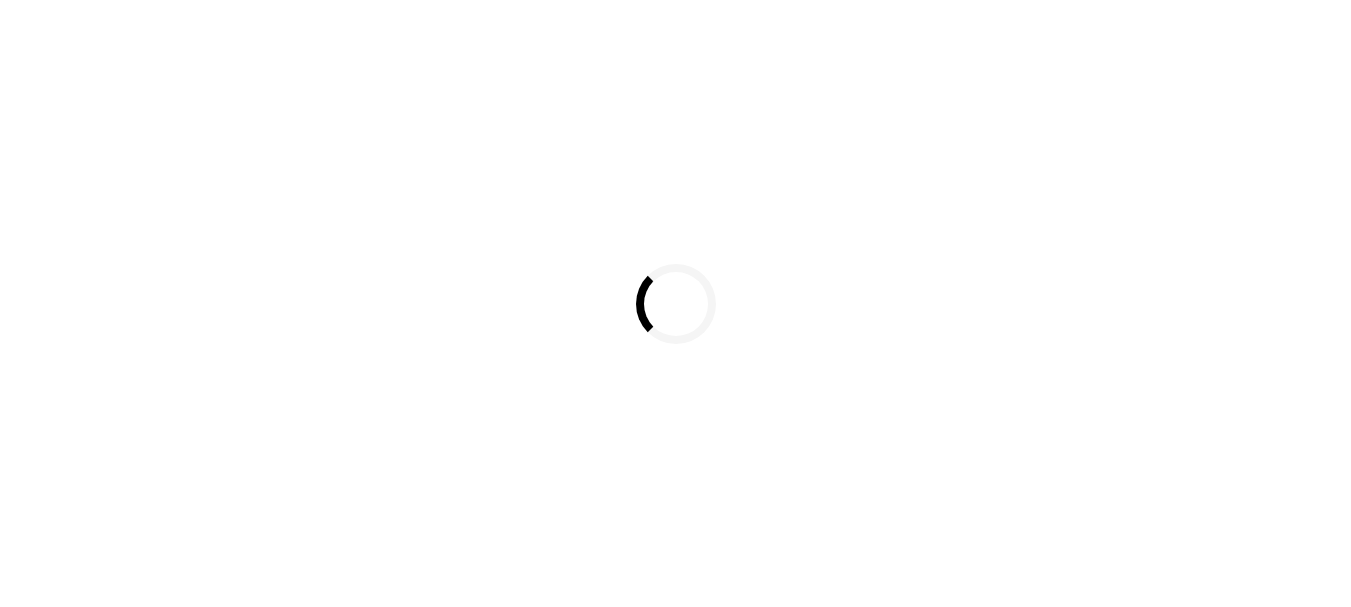 scroll, scrollTop: 0, scrollLeft: 0, axis: both 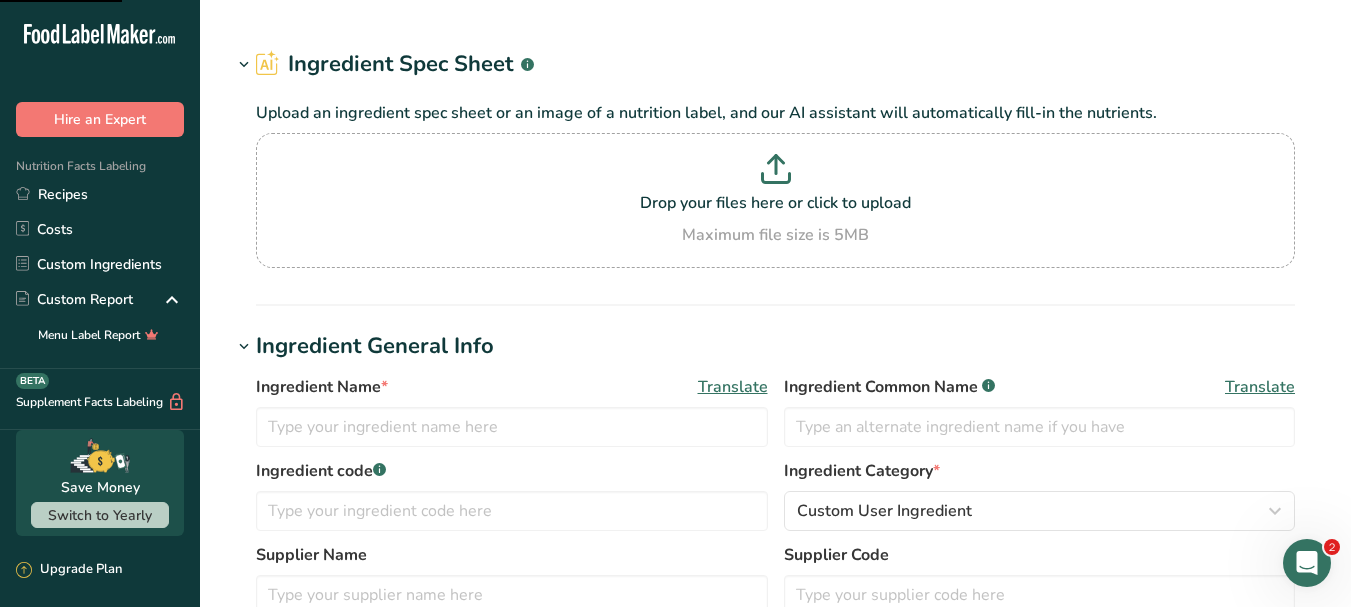 type on "Cheddar Cheese Powder" 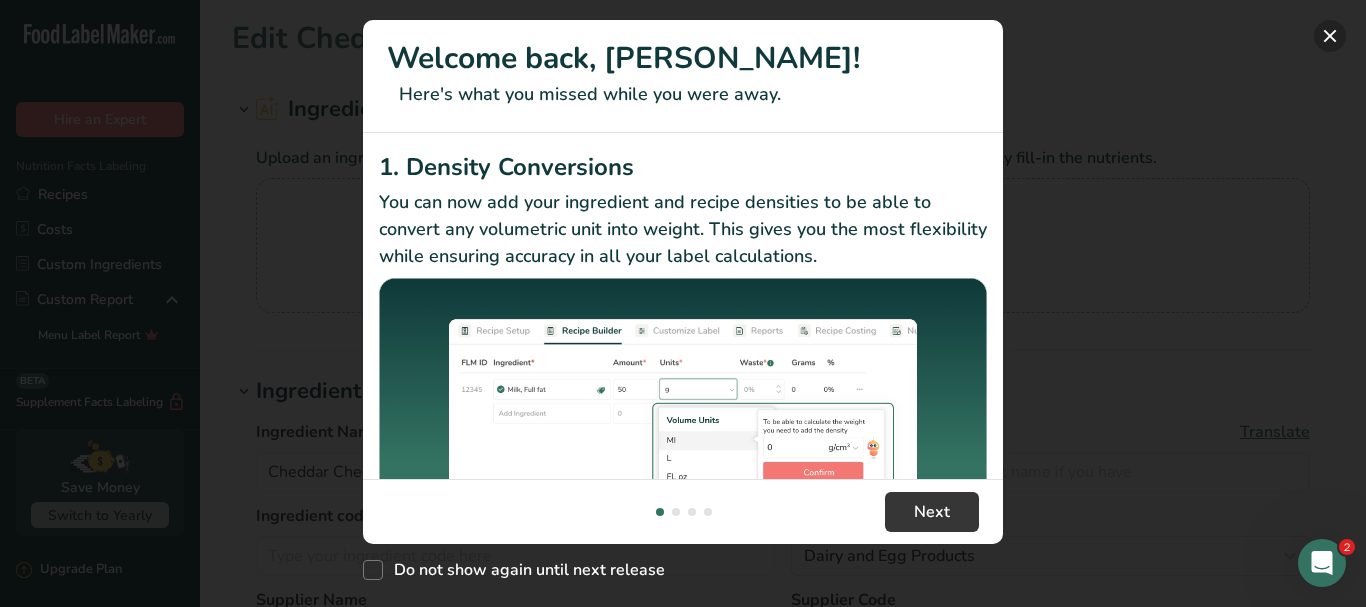 click at bounding box center [1330, 36] 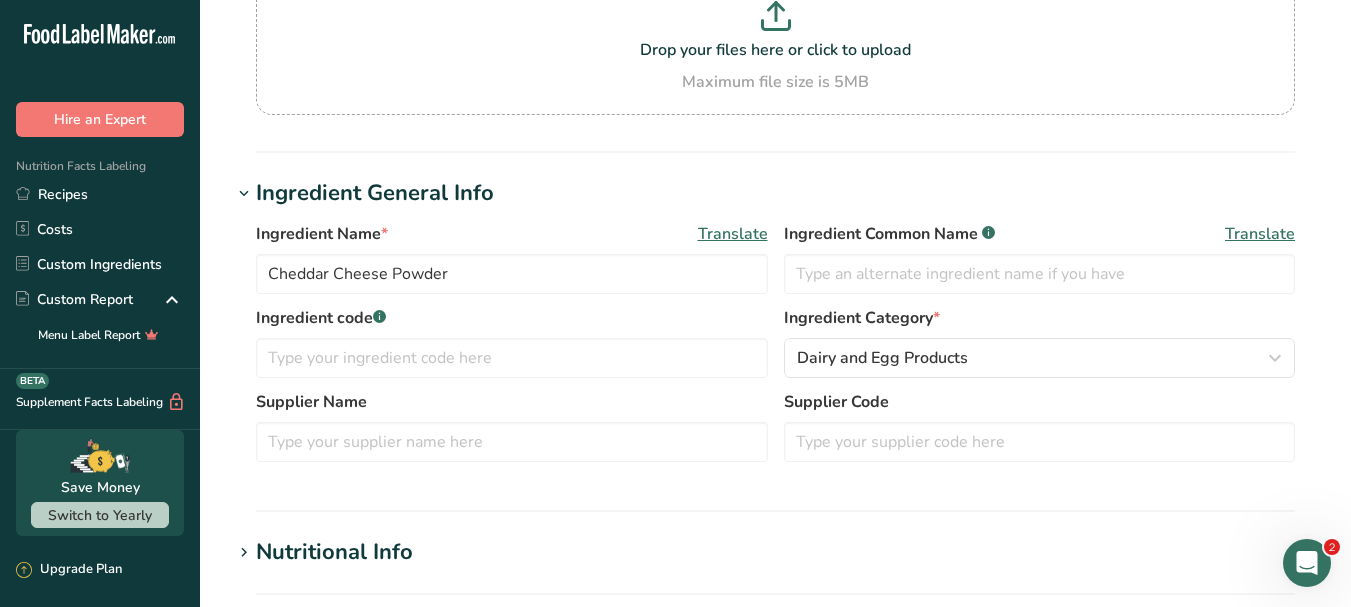 scroll, scrollTop: 200, scrollLeft: 0, axis: vertical 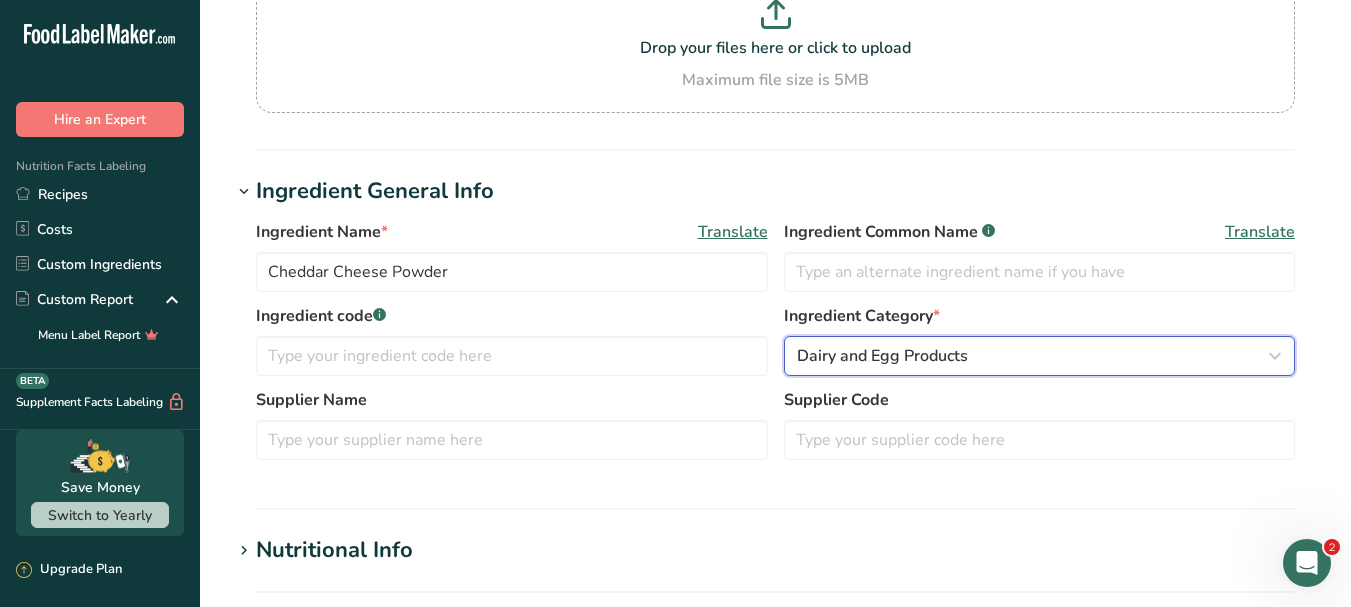 click at bounding box center (1275, 356) 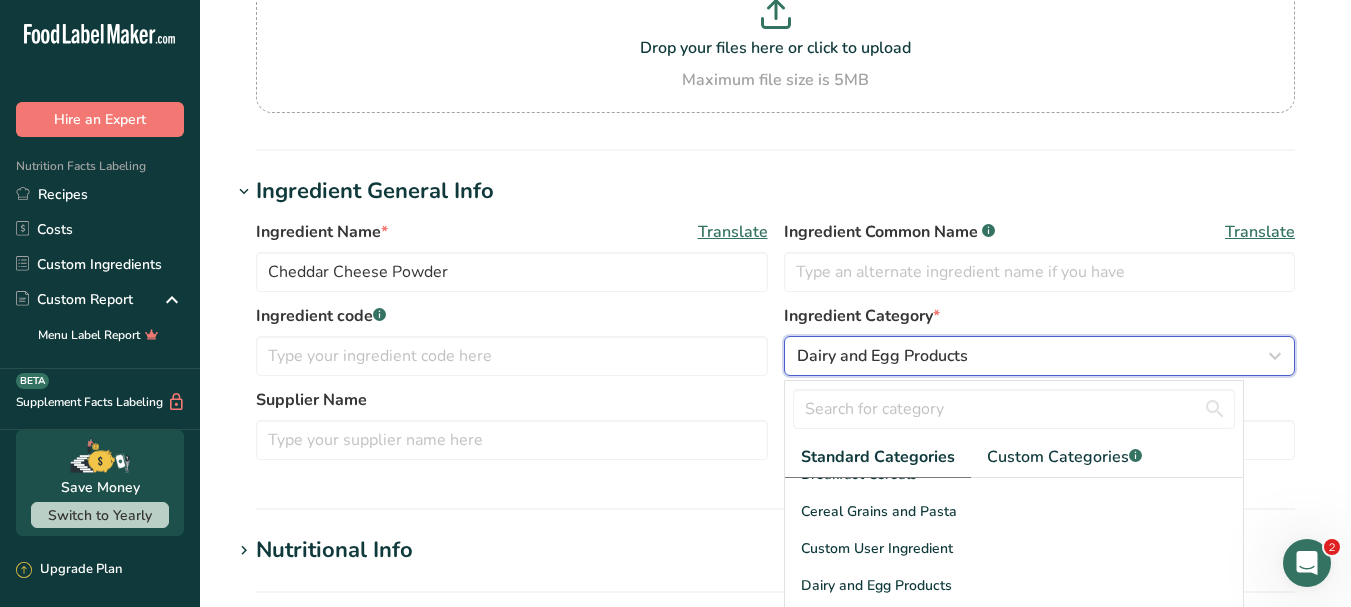 scroll, scrollTop: 300, scrollLeft: 0, axis: vertical 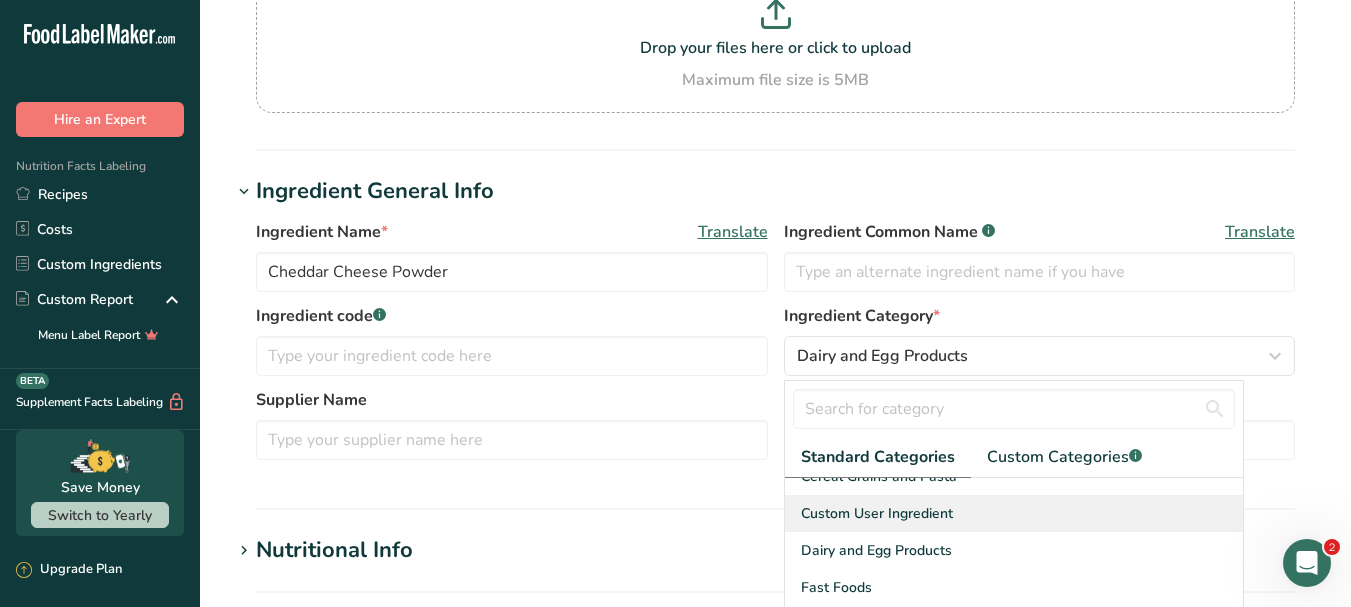 click on "Custom User Ingredient" at bounding box center (877, 513) 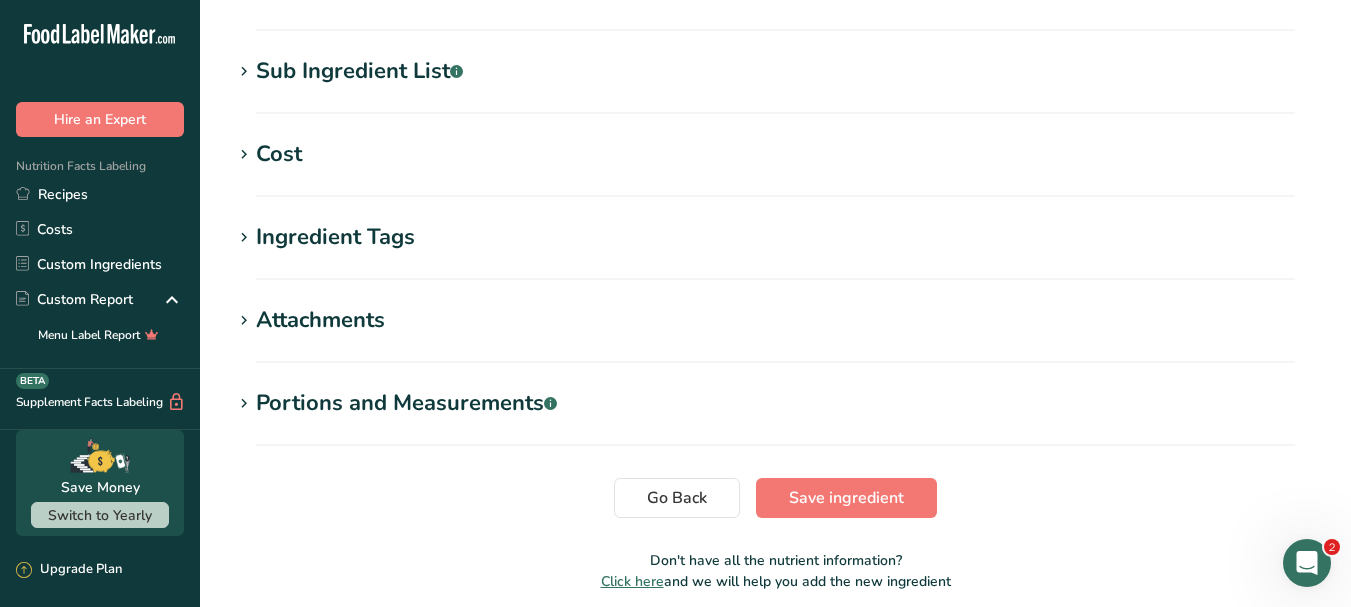 scroll, scrollTop: 900, scrollLeft: 0, axis: vertical 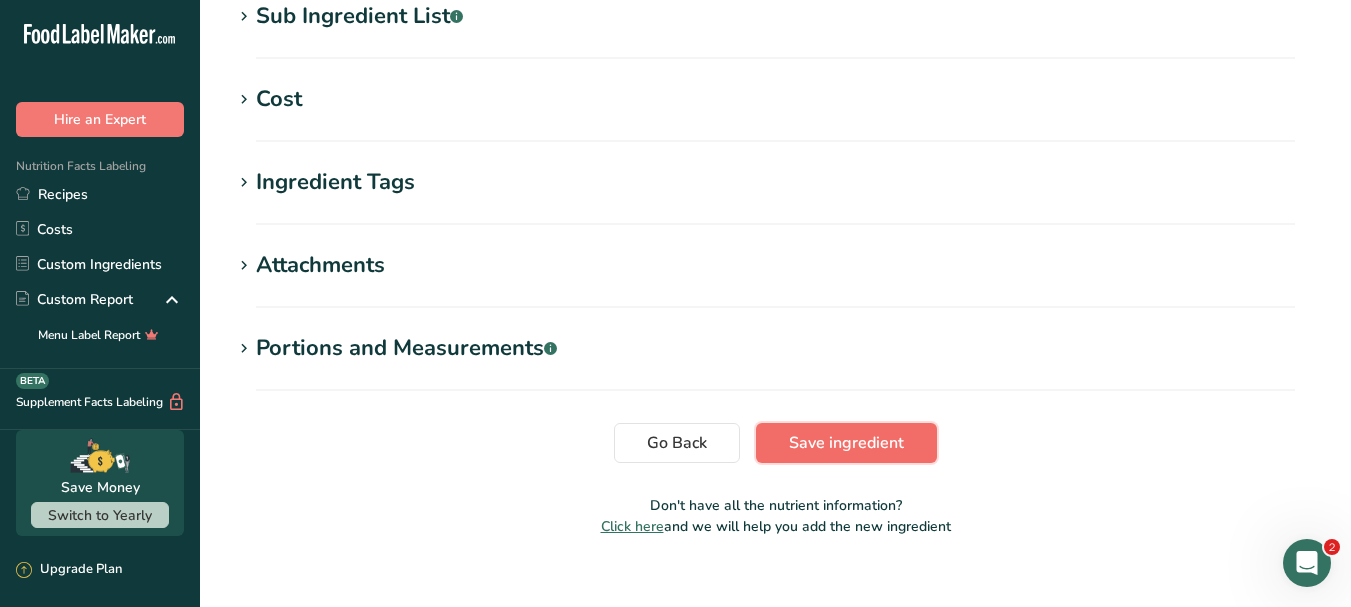 click on "Save ingredient" at bounding box center (846, 443) 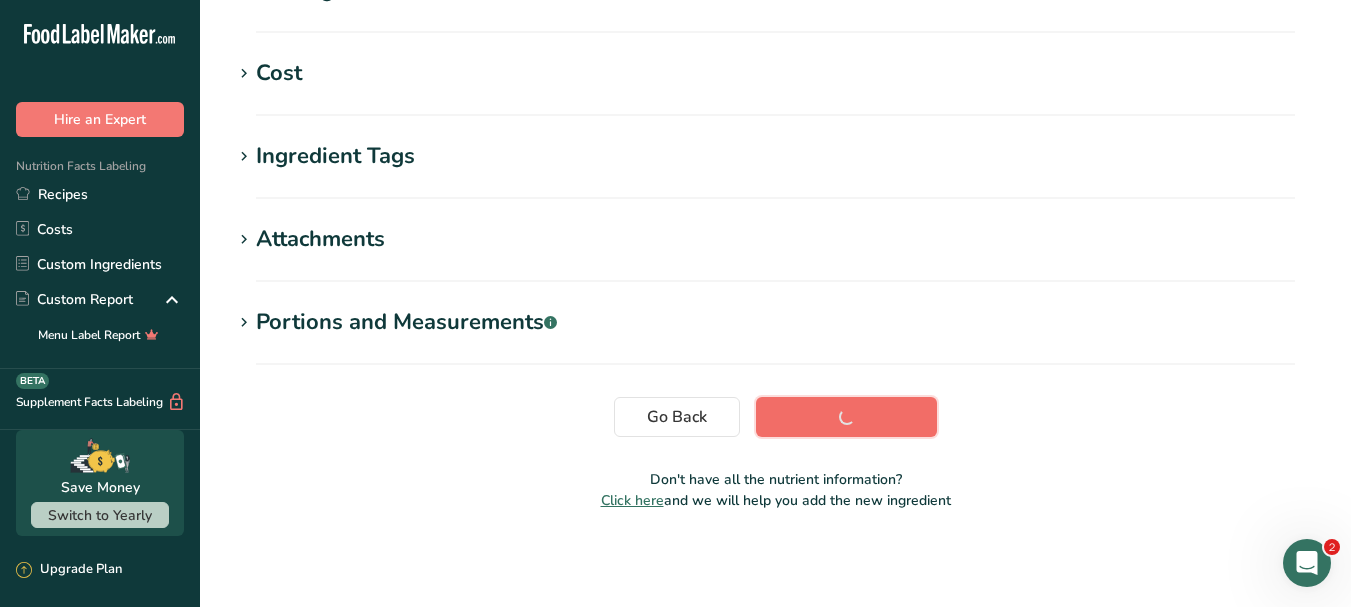 scroll, scrollTop: 425, scrollLeft: 0, axis: vertical 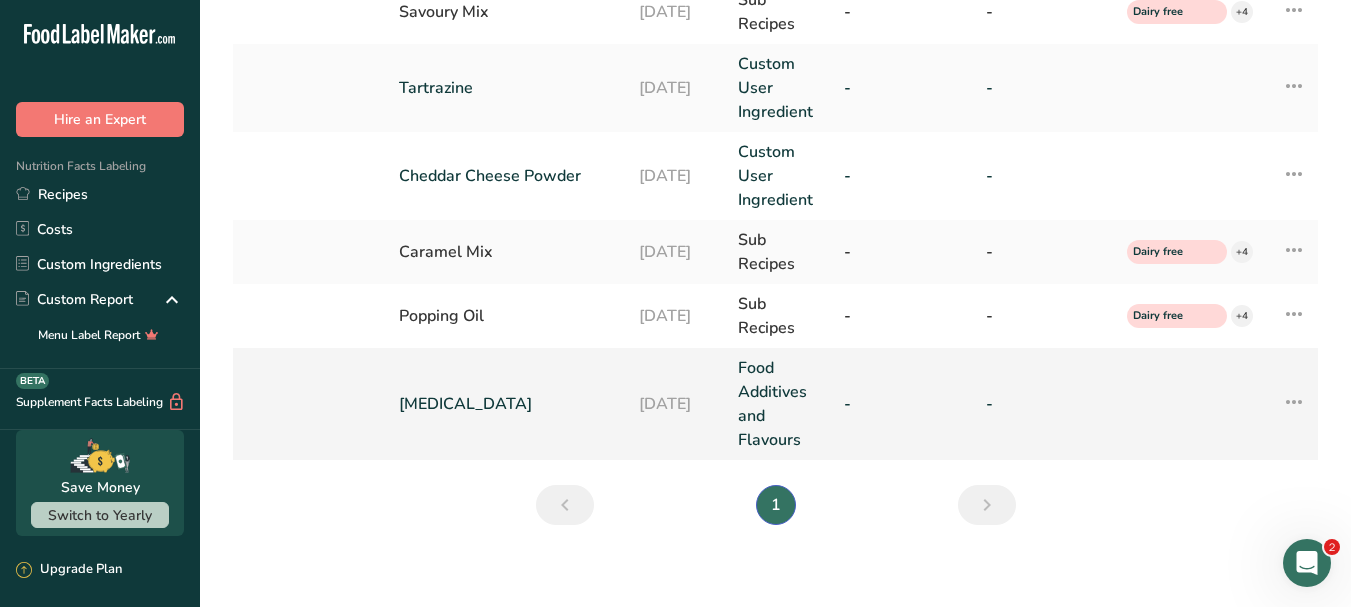 click on "Food Additives and Flavours" at bounding box center [779, 404] 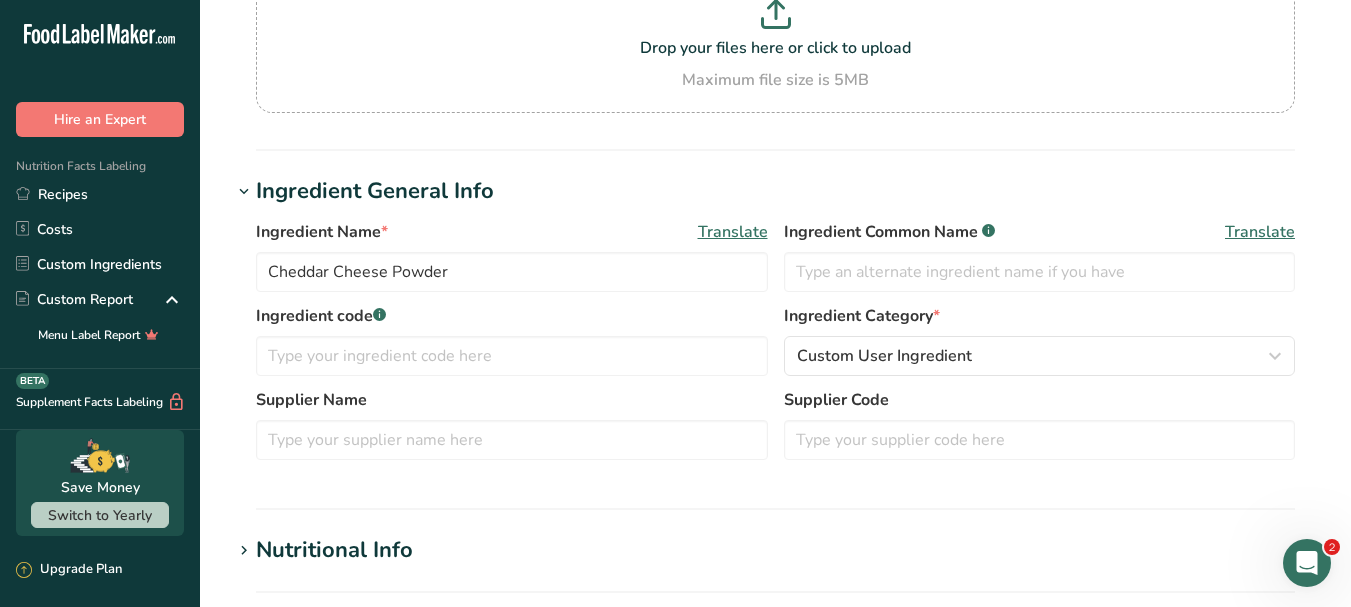 scroll, scrollTop: 0, scrollLeft: 0, axis: both 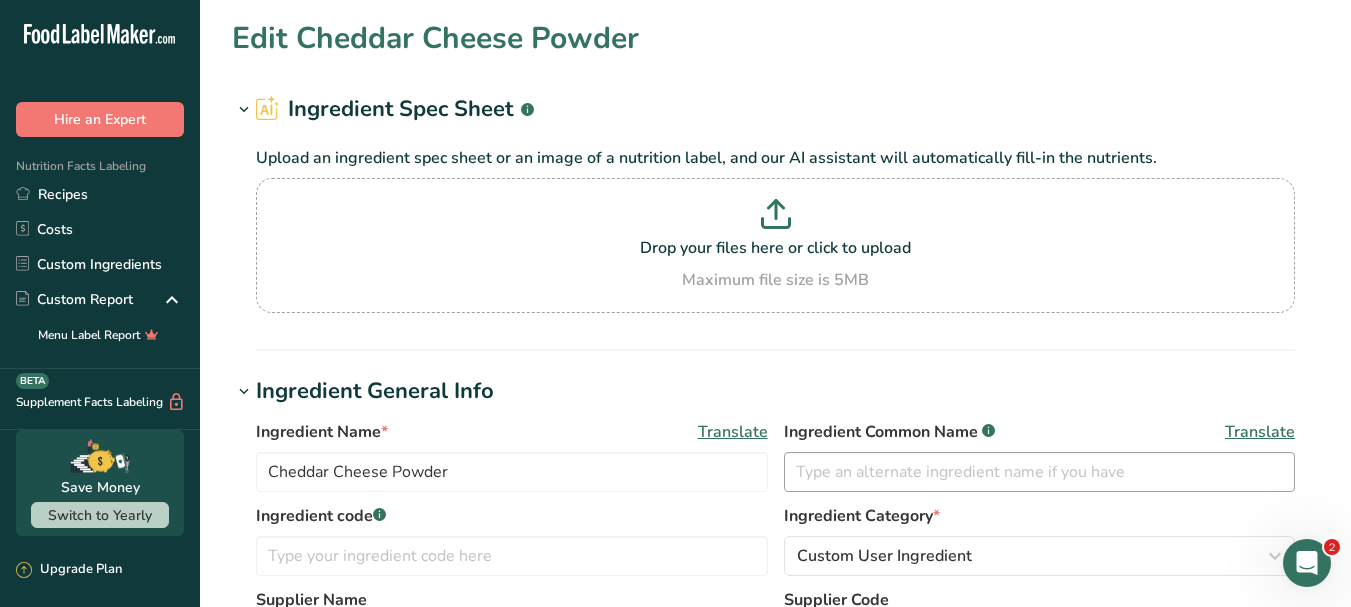 type on "Beta-carotene" 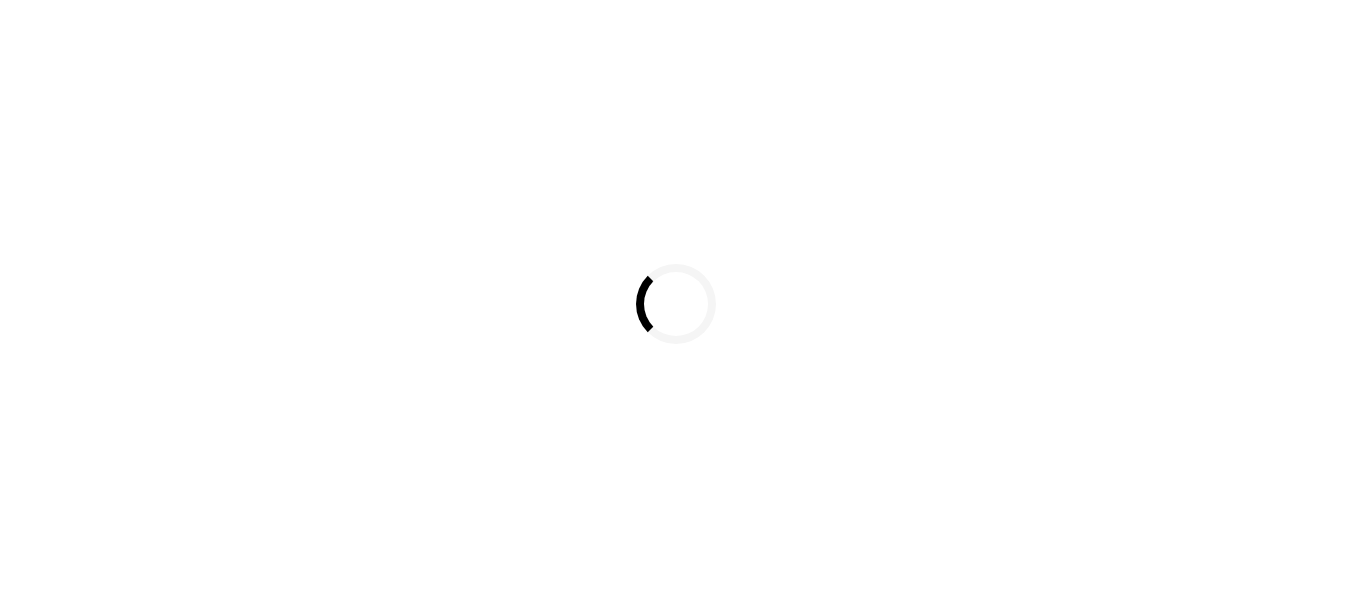 scroll, scrollTop: 0, scrollLeft: 0, axis: both 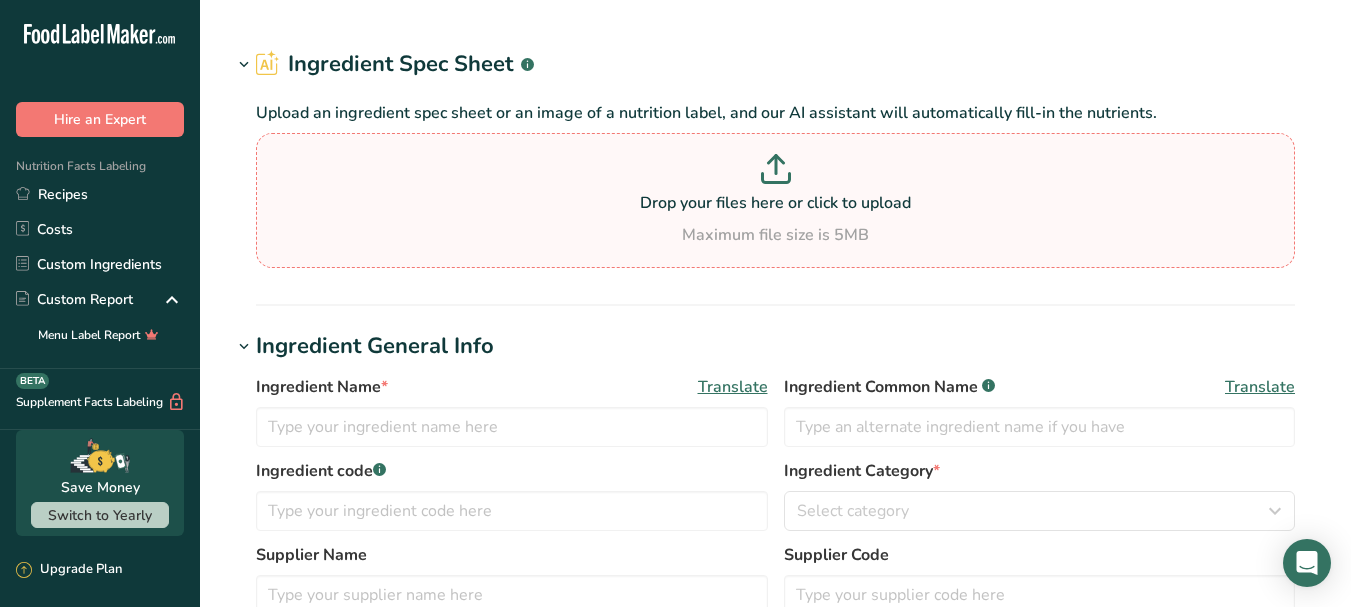 type on "Cheddar Cheese Powder" 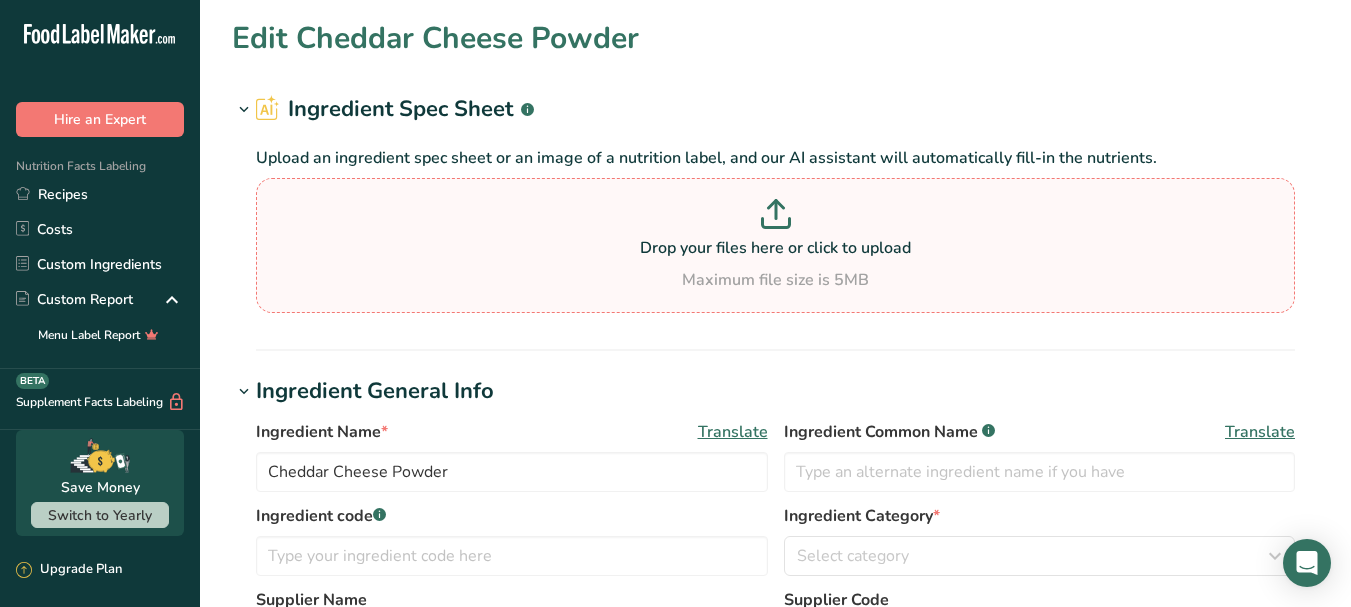 click 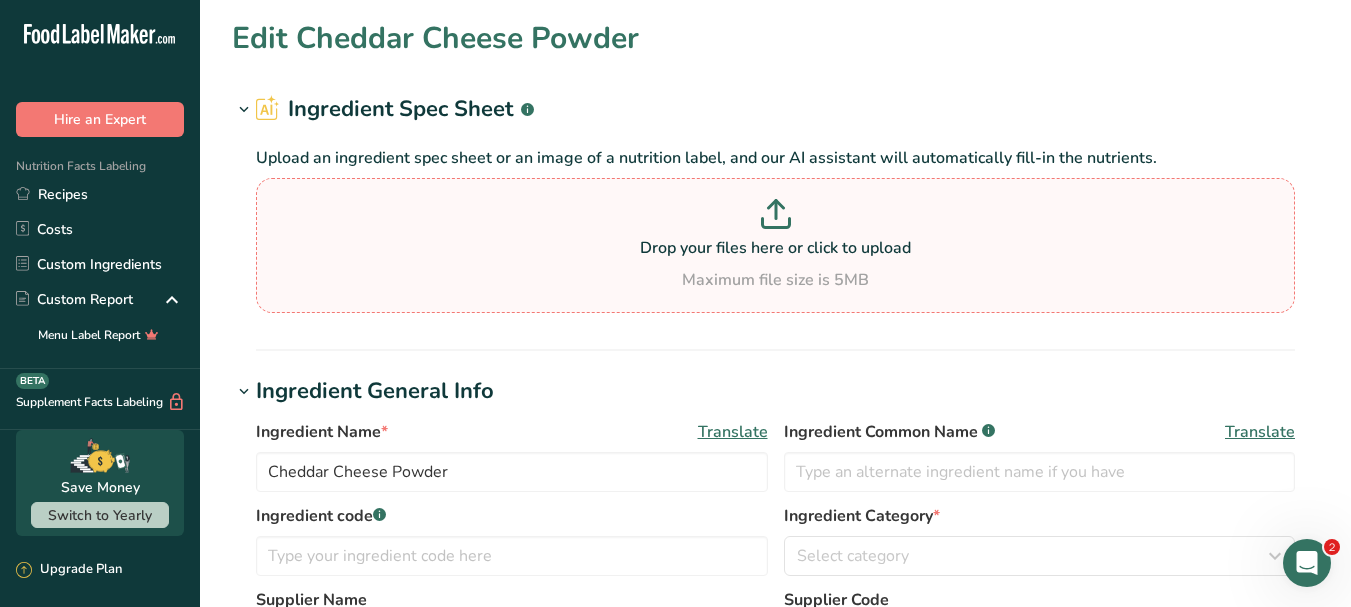 scroll, scrollTop: 0, scrollLeft: 0, axis: both 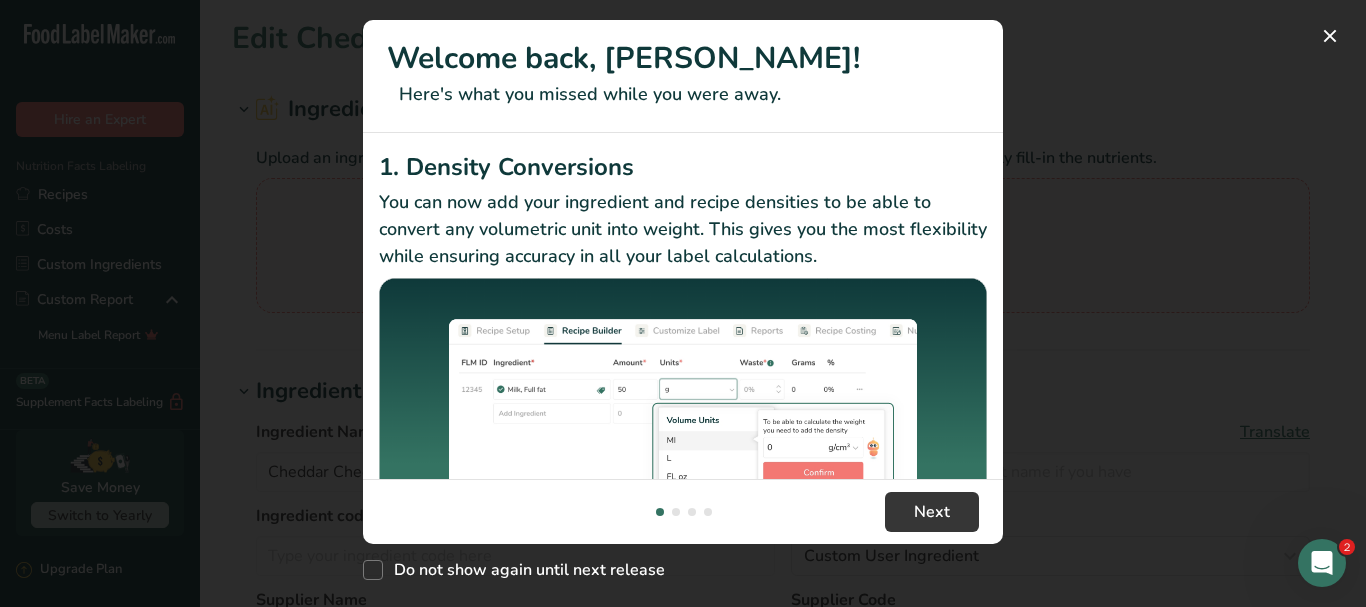 type on "C:\fakepath\Product Spec - Cheddar Cheese Powder HCP-315 24HW1402(A1).pdf" 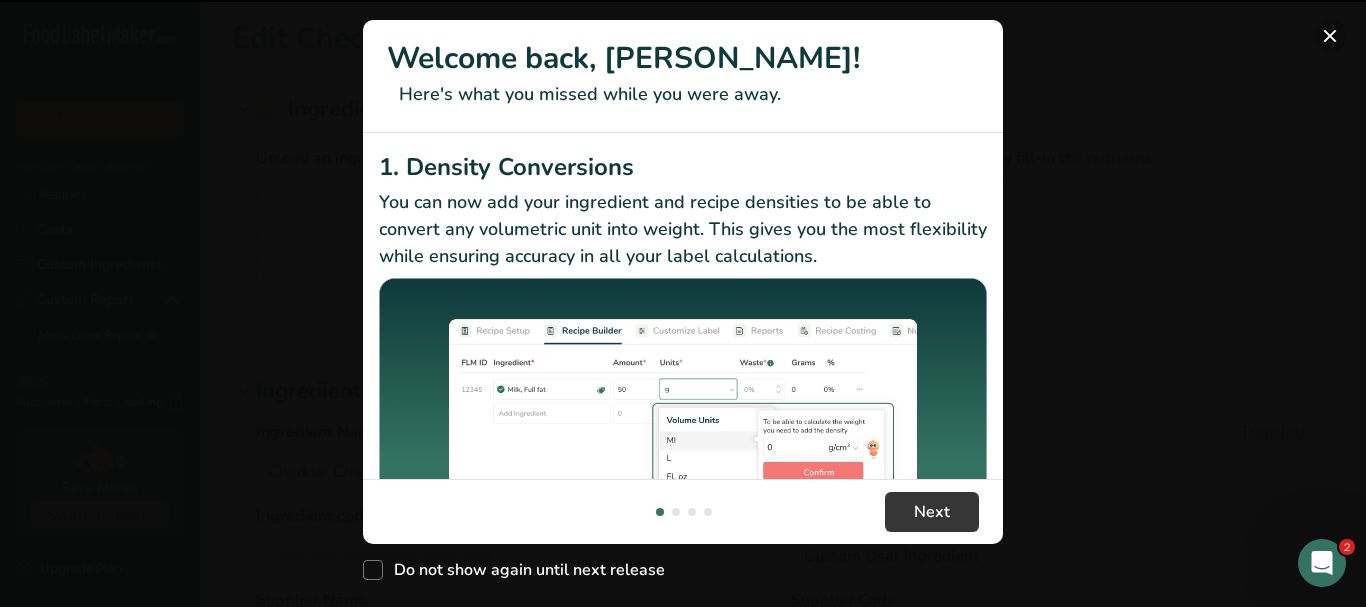 click at bounding box center [1330, 36] 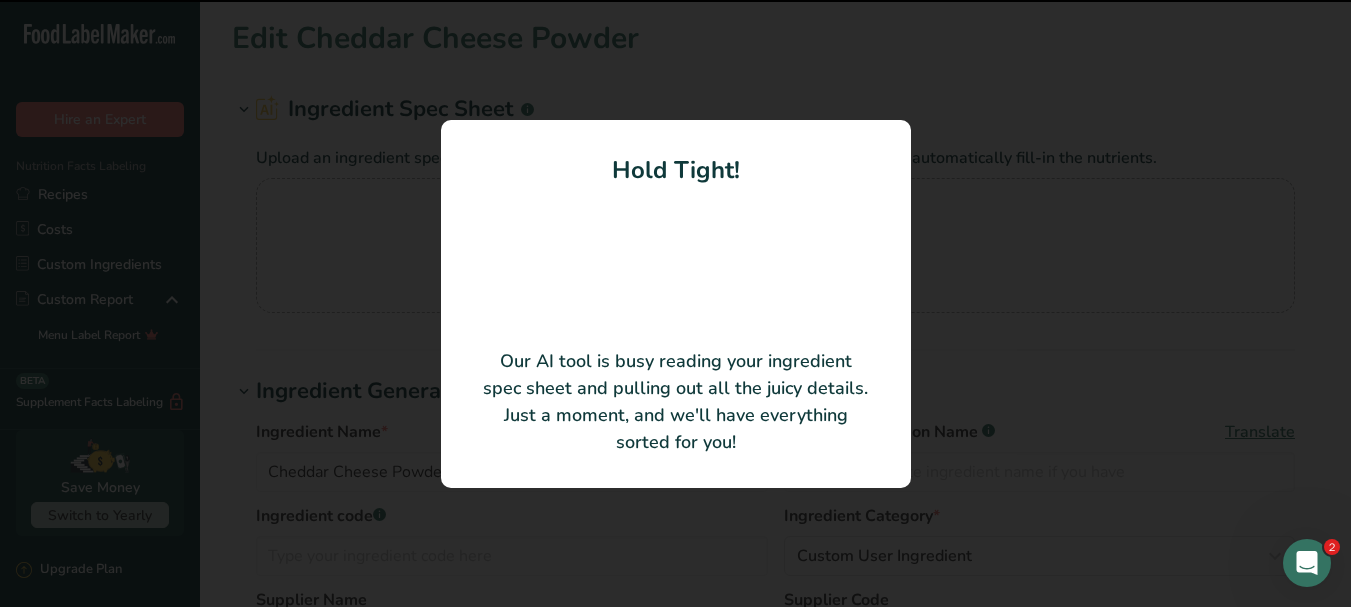 type on "24HW1402(A1)" 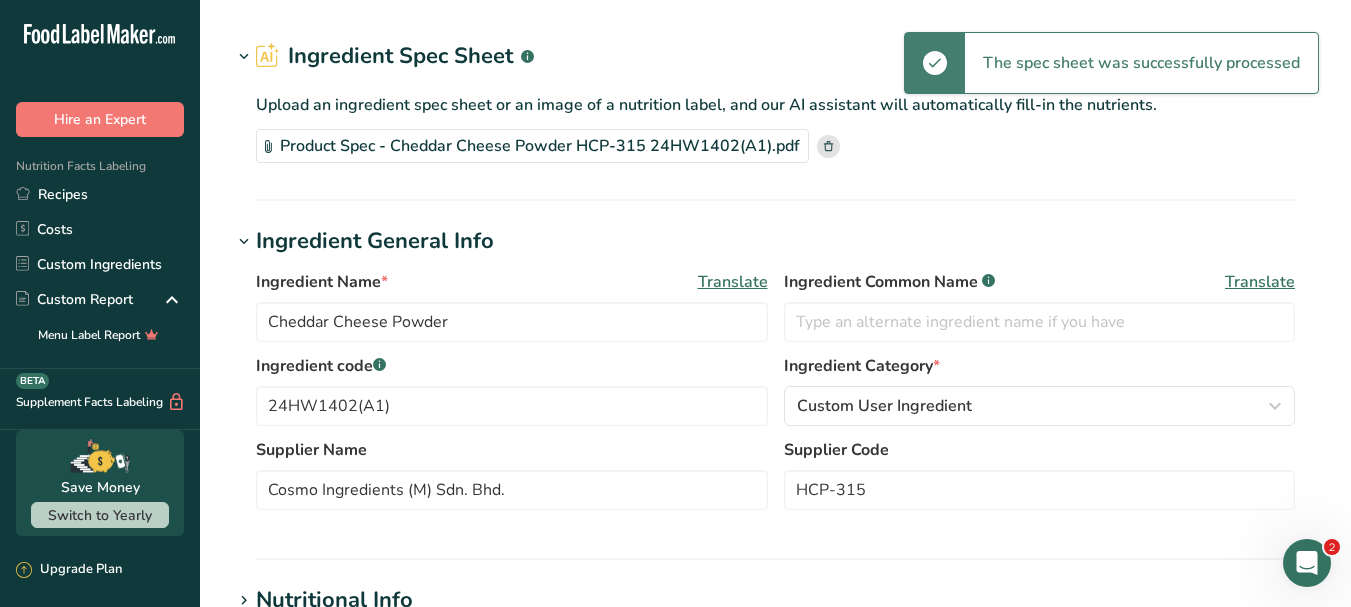 scroll, scrollTop: 100, scrollLeft: 0, axis: vertical 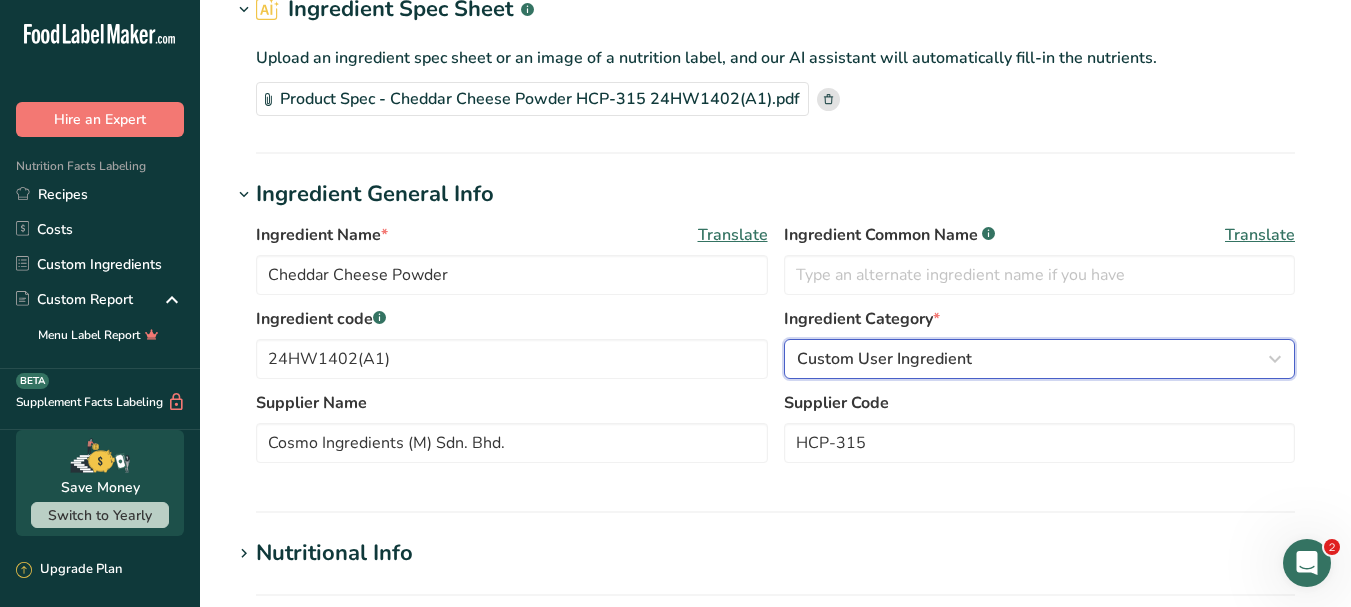 click at bounding box center [1275, 359] 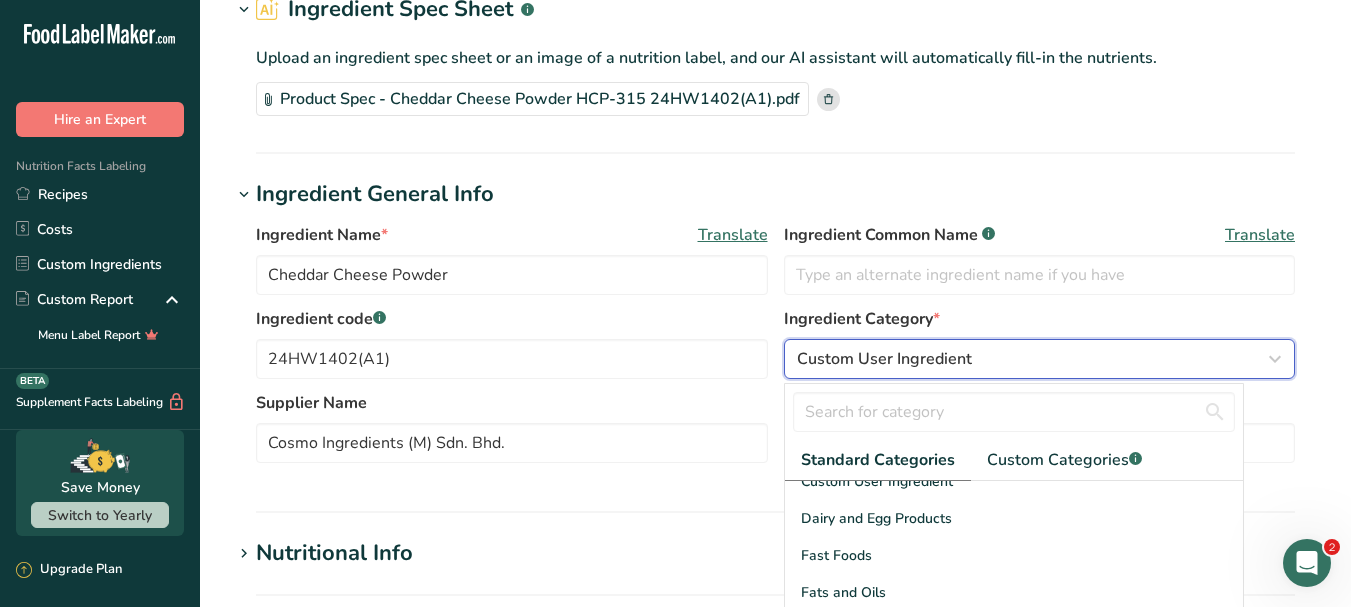 scroll, scrollTop: 300, scrollLeft: 0, axis: vertical 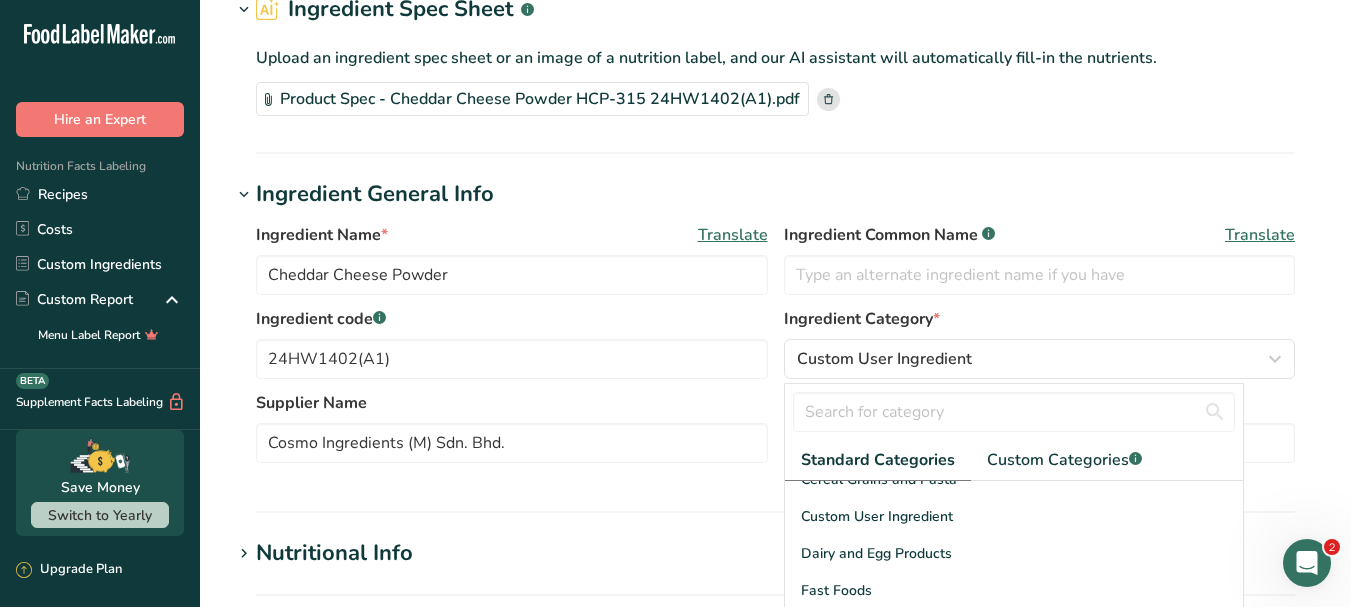 click on "Ingredient Name *
Translate
Cheddar Cheese Powder
Ingredient Common Name
.a-a{fill:#347362;}.b-a{fill:#fff;}
Translate
Ingredient code
.a-a{fill:#347362;}.b-a{fill:#fff;}           24HW1402(A1)
Ingredient Category *
Custom User Ingredient
Standard Categories
Custom Categories
.a-a{fill:#347362;}.b-a{fill:#fff;}
American Indian/Alaska Native Foods
Baby Foods
Baked Products
Beef Products
Beverages
Branded Food Products Database
Breakfast Cereals
Cereal Grains and Pasta
Fast Foods" at bounding box center (775, 349) 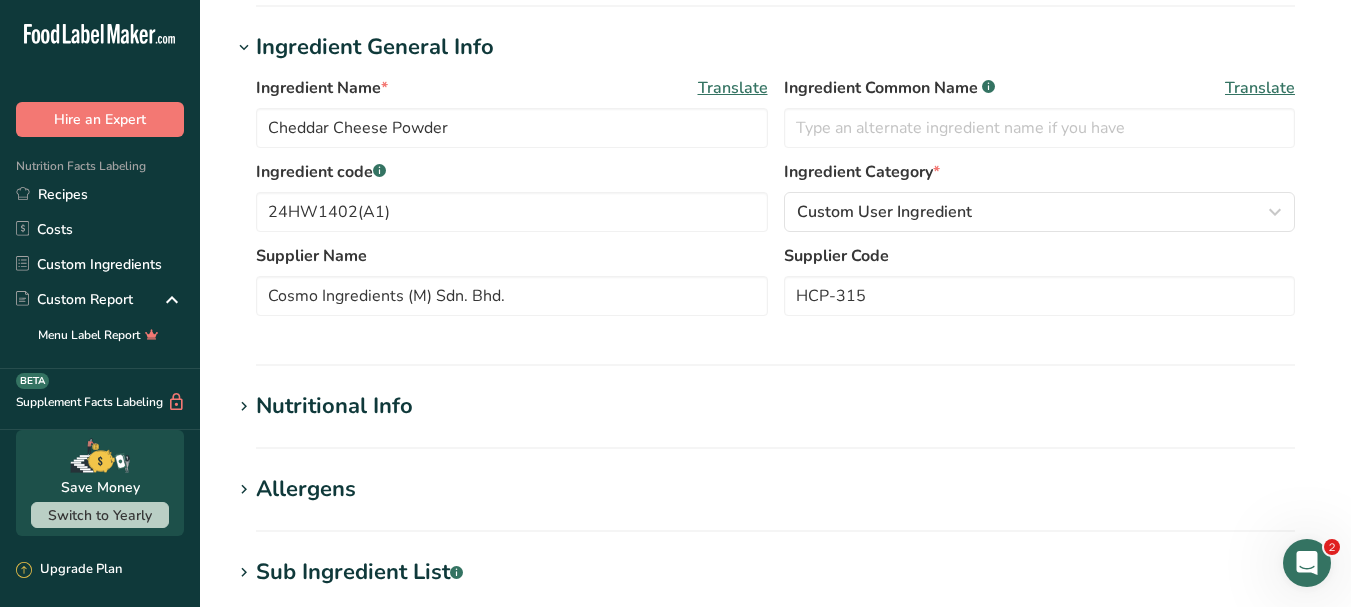 scroll, scrollTop: 200, scrollLeft: 0, axis: vertical 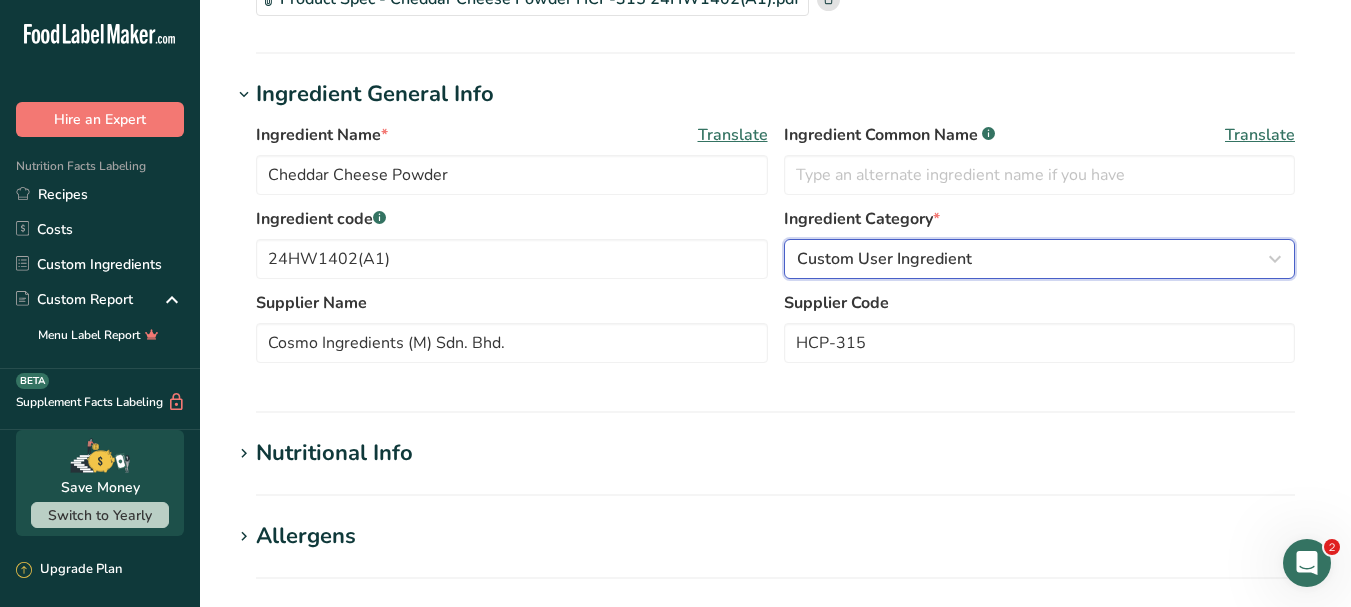 click at bounding box center (1275, 259) 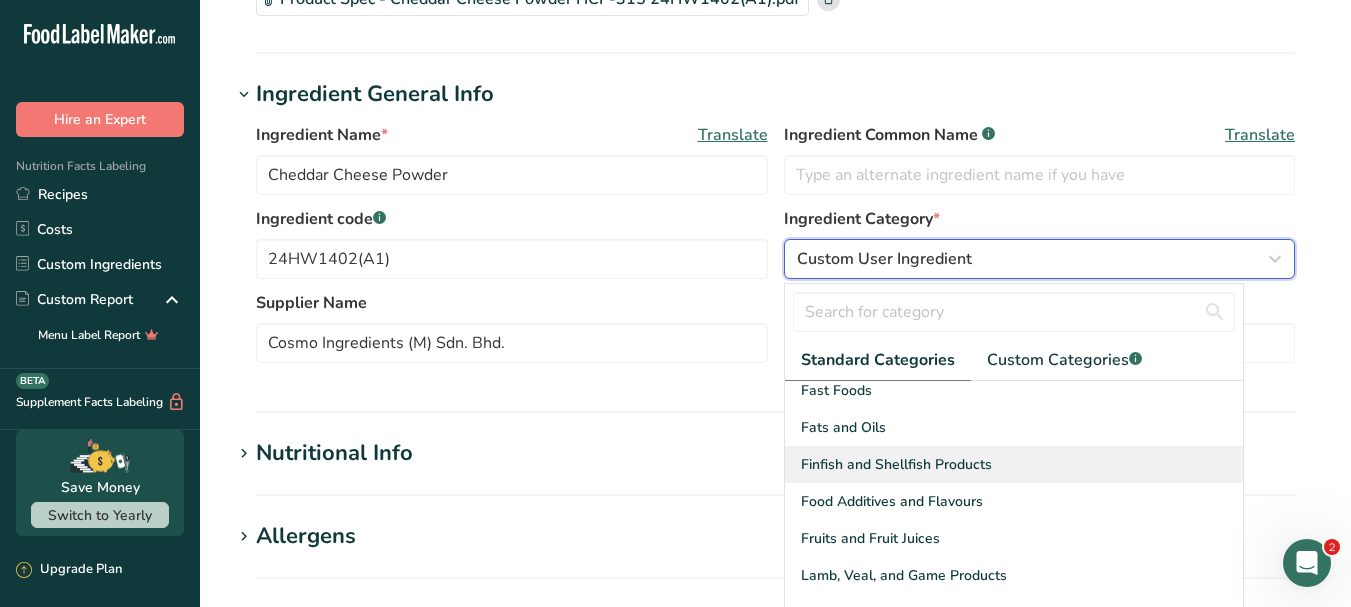 scroll, scrollTop: 300, scrollLeft: 0, axis: vertical 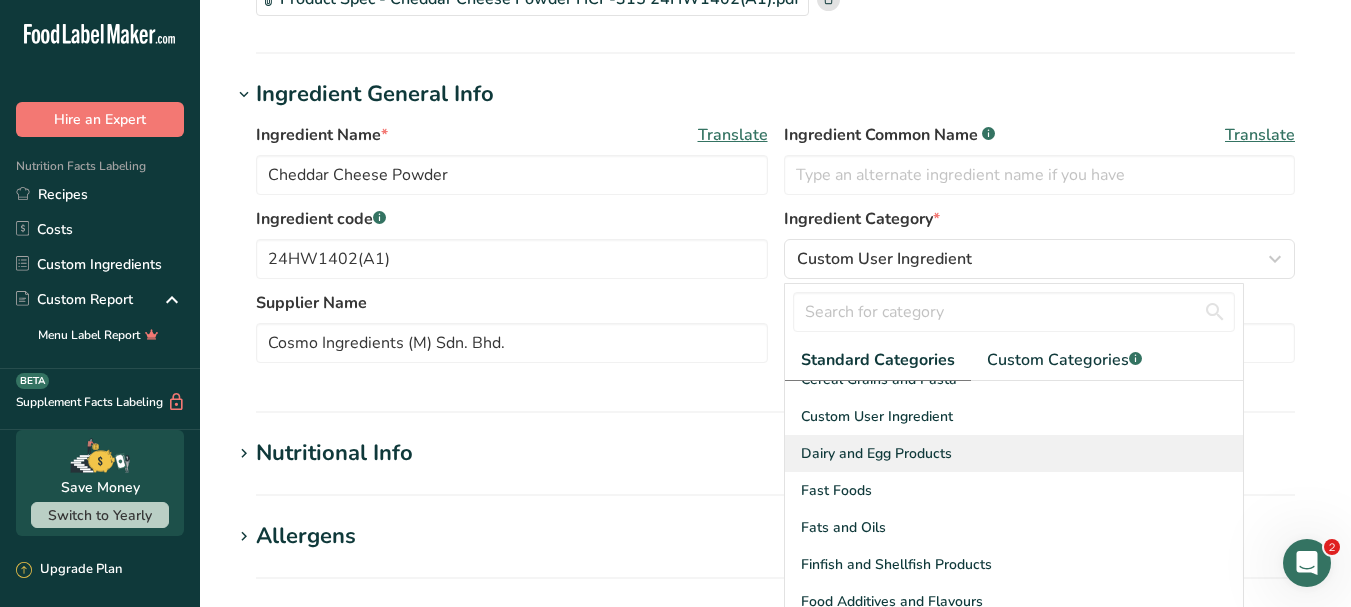 click on "Dairy and Egg Products" at bounding box center [876, 453] 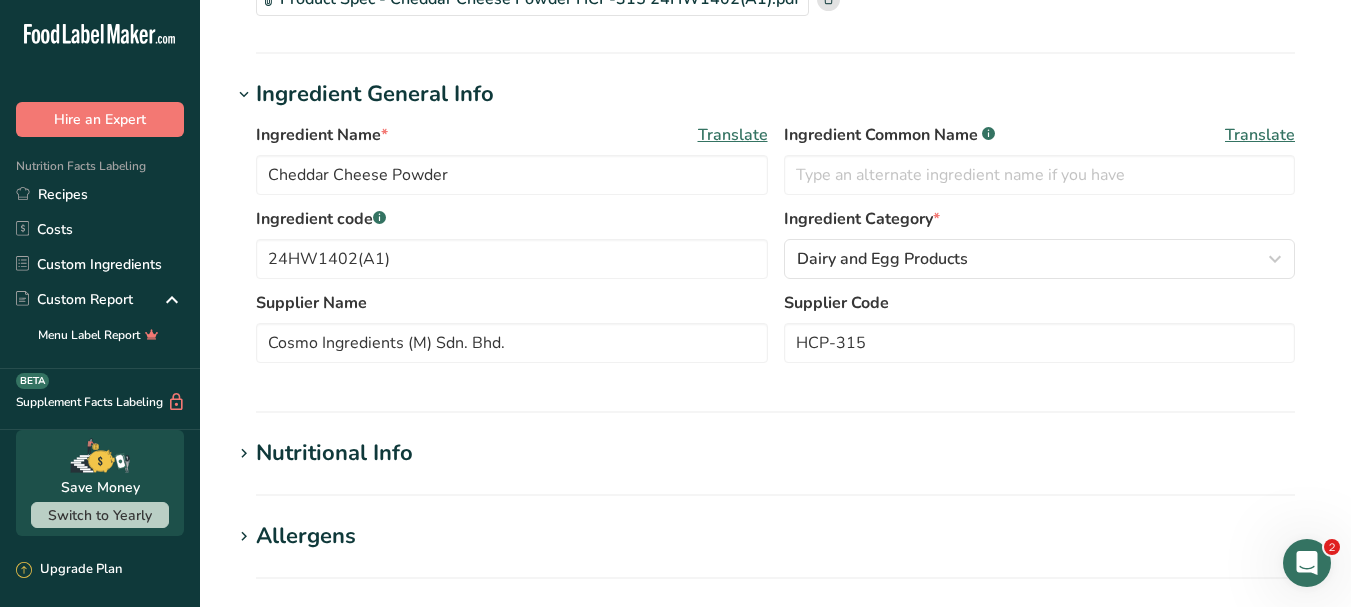 click on "Nutritional Info" at bounding box center [775, 453] 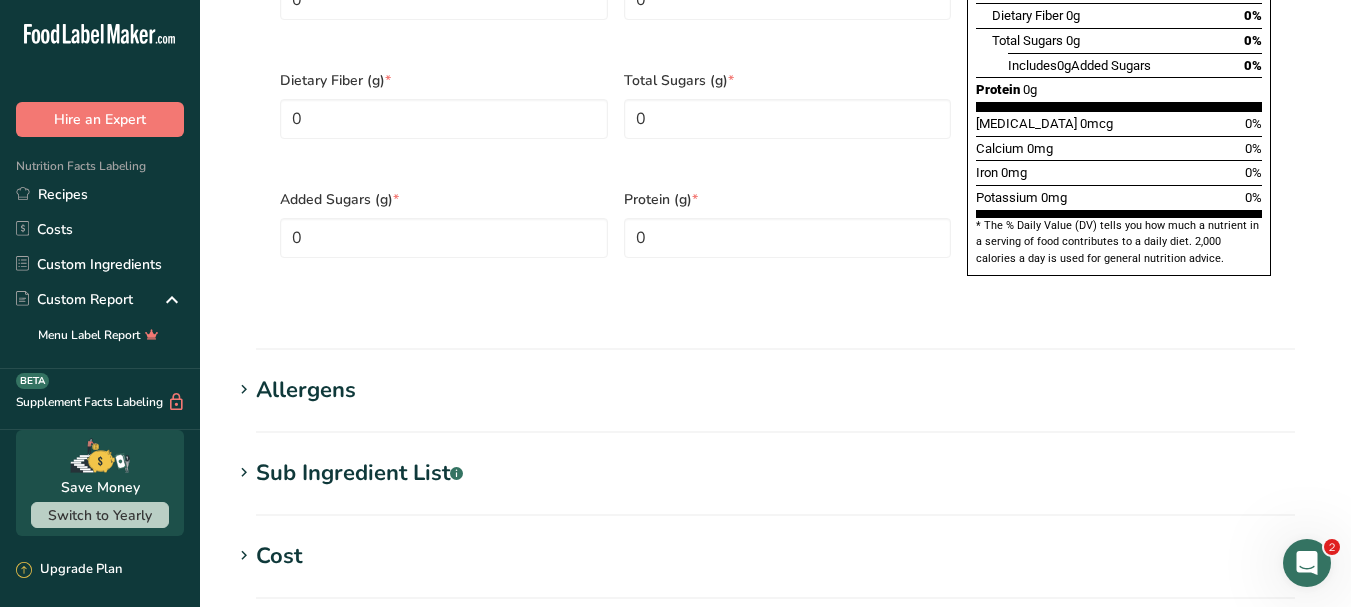 scroll, scrollTop: 1300, scrollLeft: 0, axis: vertical 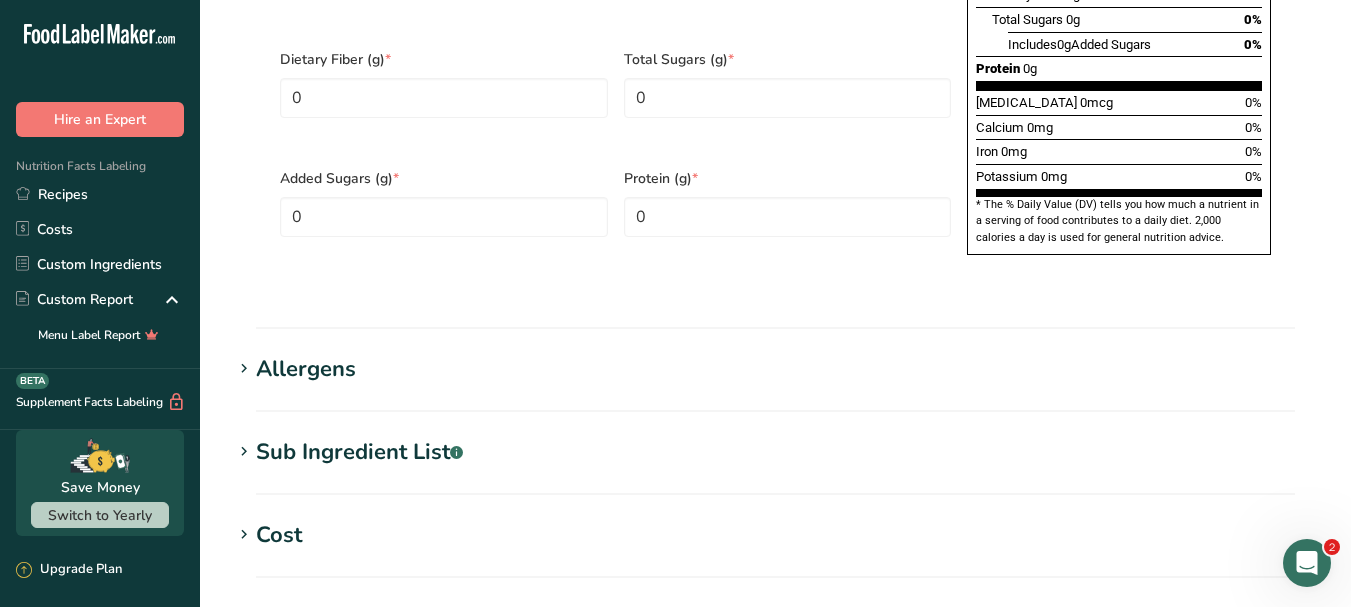 click on "Allergens" at bounding box center [306, 369] 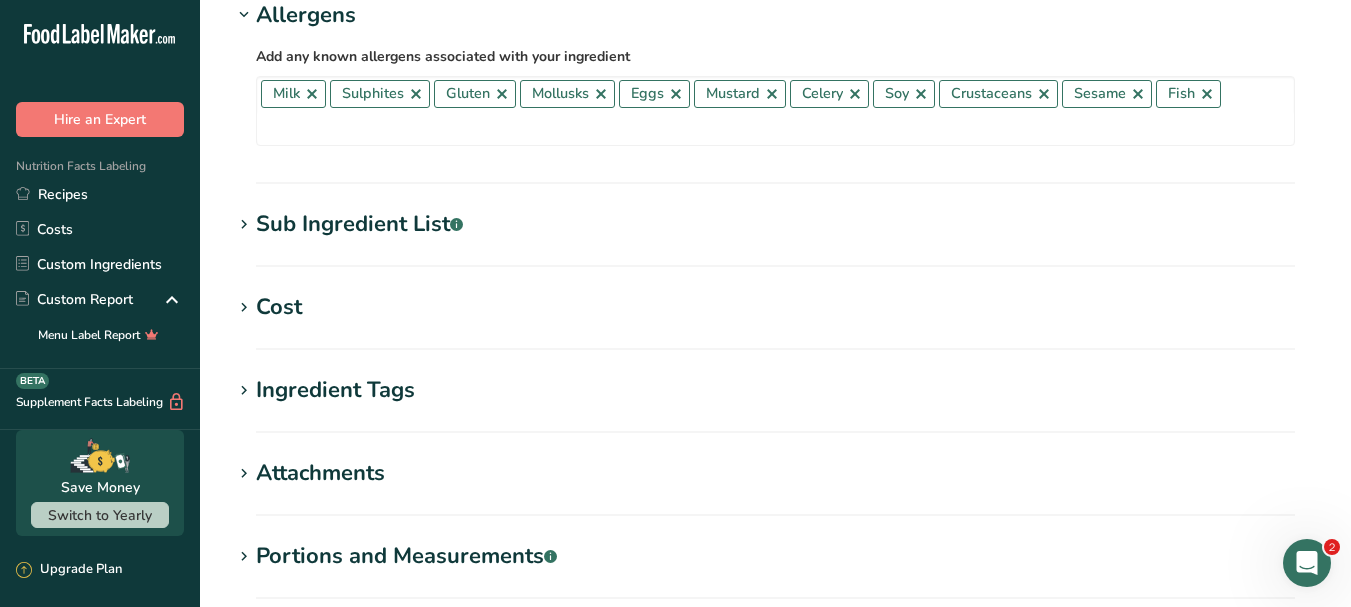 scroll, scrollTop: 1700, scrollLeft: 0, axis: vertical 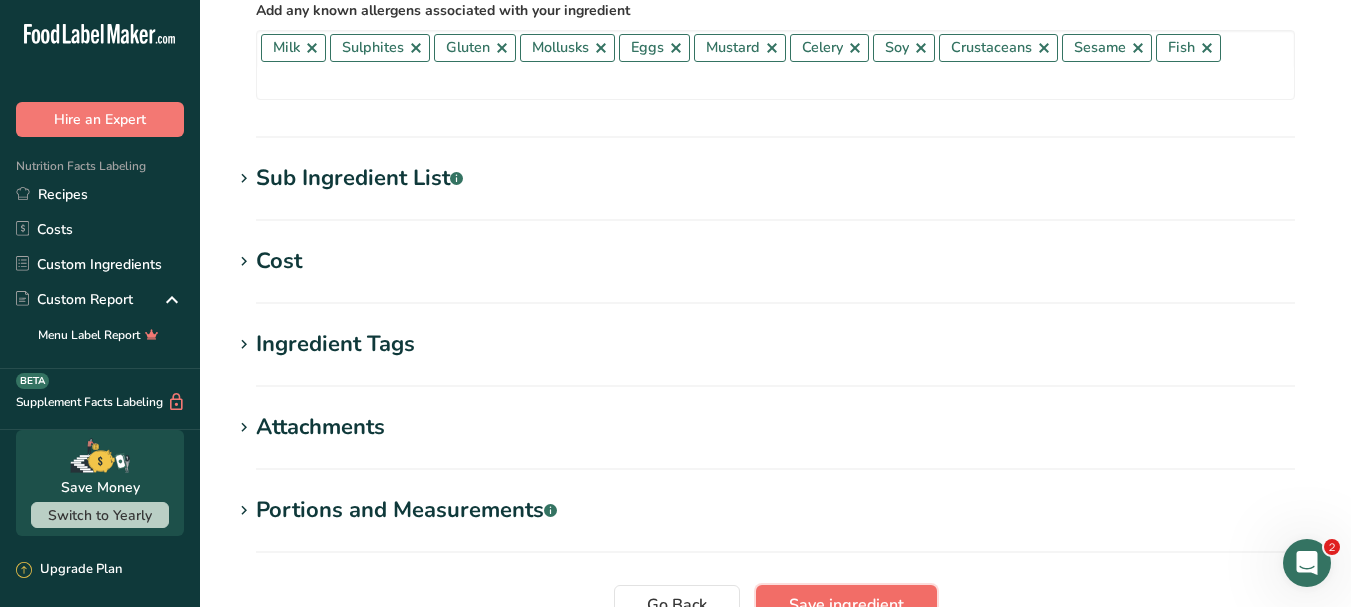 click on "Save ingredient" at bounding box center (846, 605) 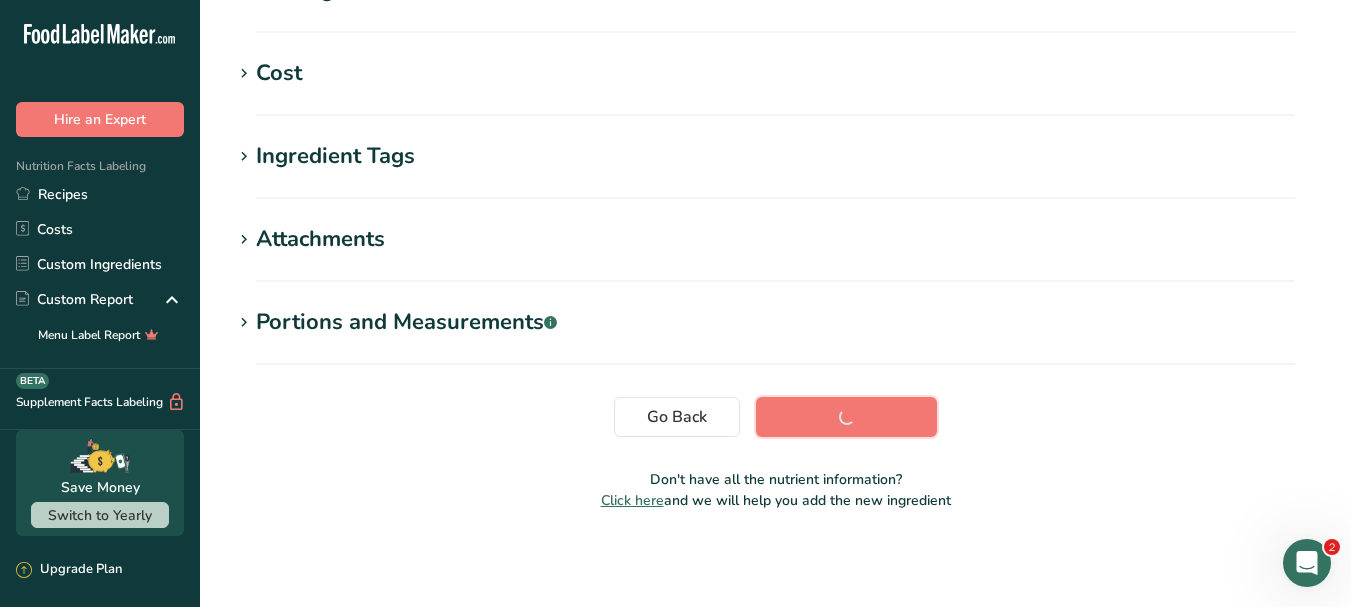 scroll, scrollTop: 435, scrollLeft: 0, axis: vertical 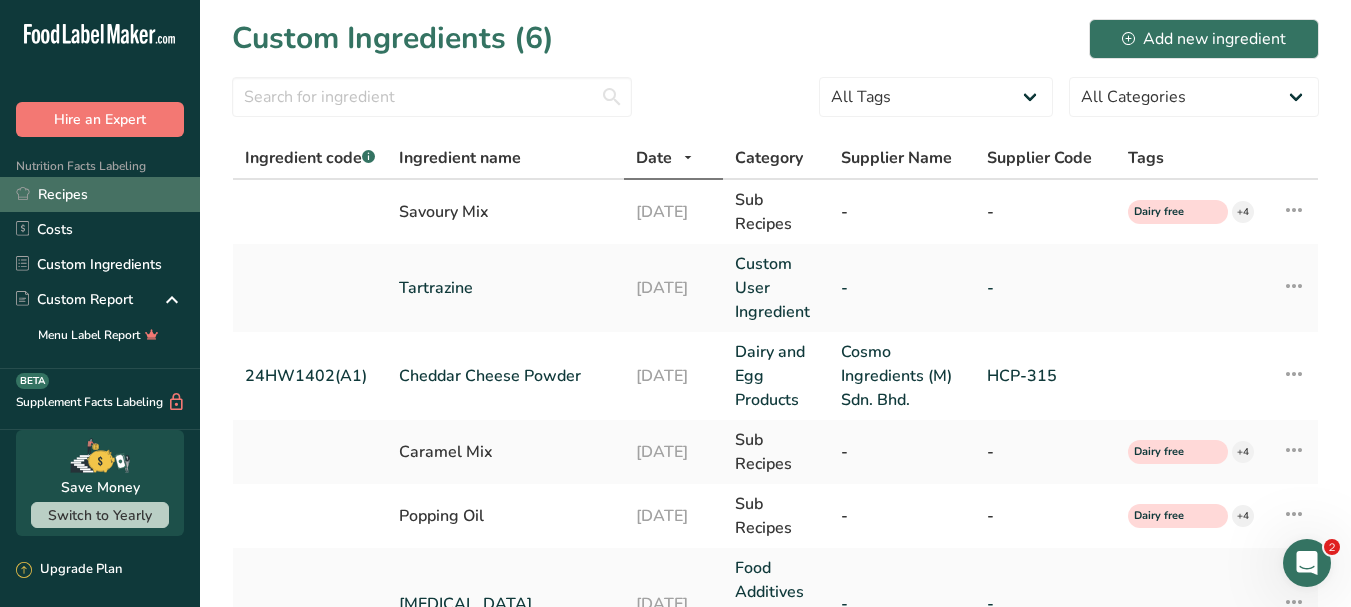 click on "Recipes" at bounding box center (100, 194) 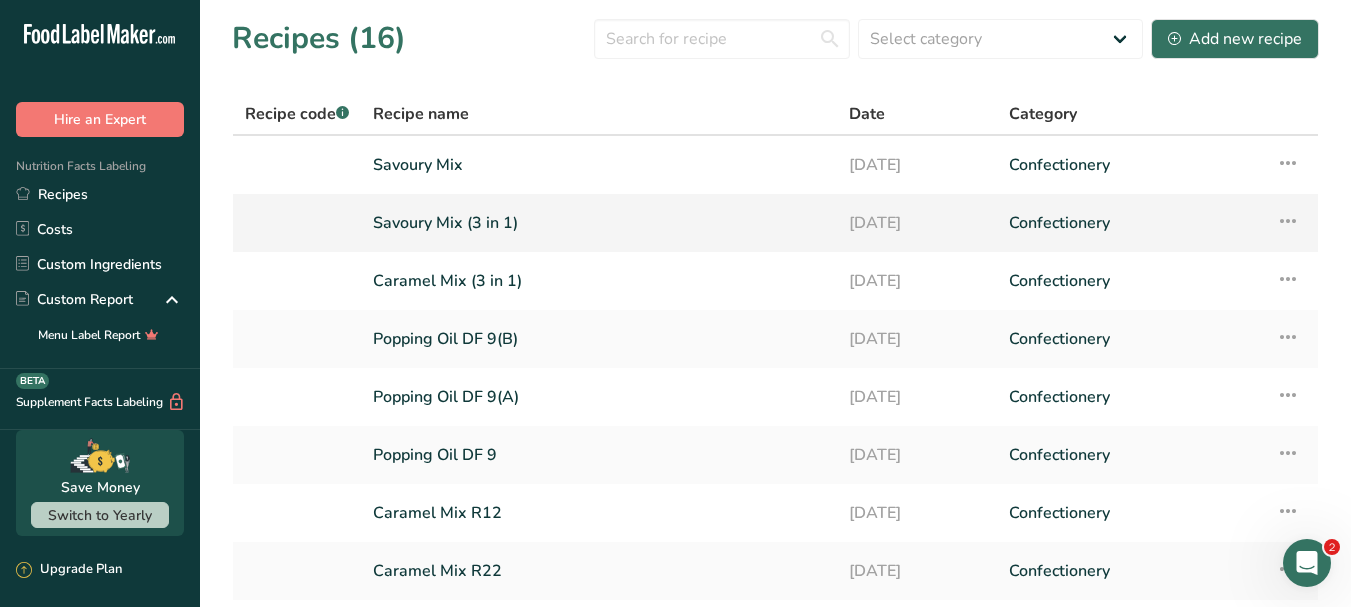 drag, startPoint x: 496, startPoint y: 216, endPoint x: 635, endPoint y: 222, distance: 139.12944 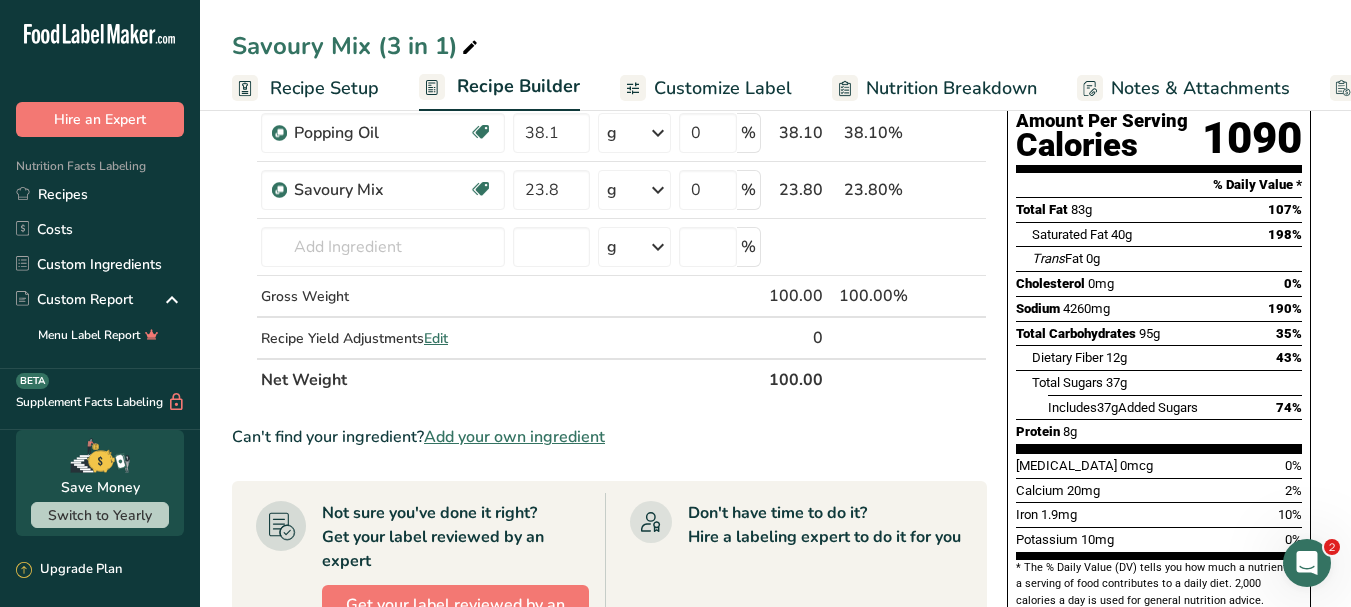 scroll, scrollTop: 200, scrollLeft: 0, axis: vertical 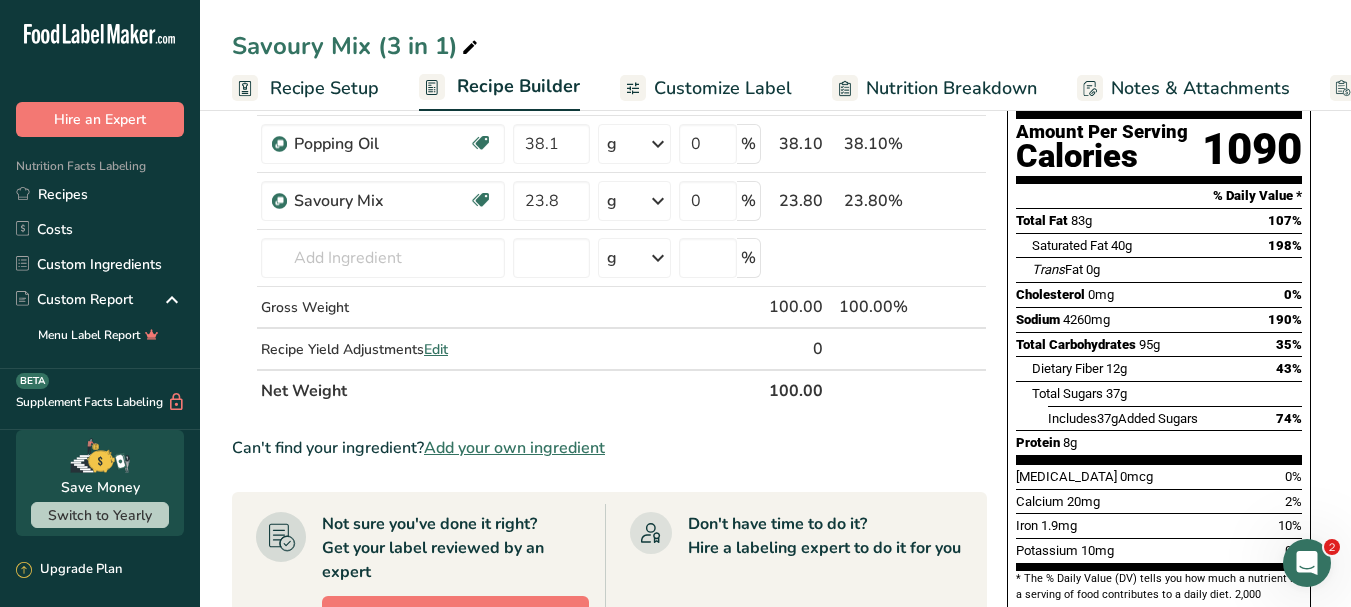 click on "Total Carbohydrates
95g
35%" at bounding box center (1159, 344) 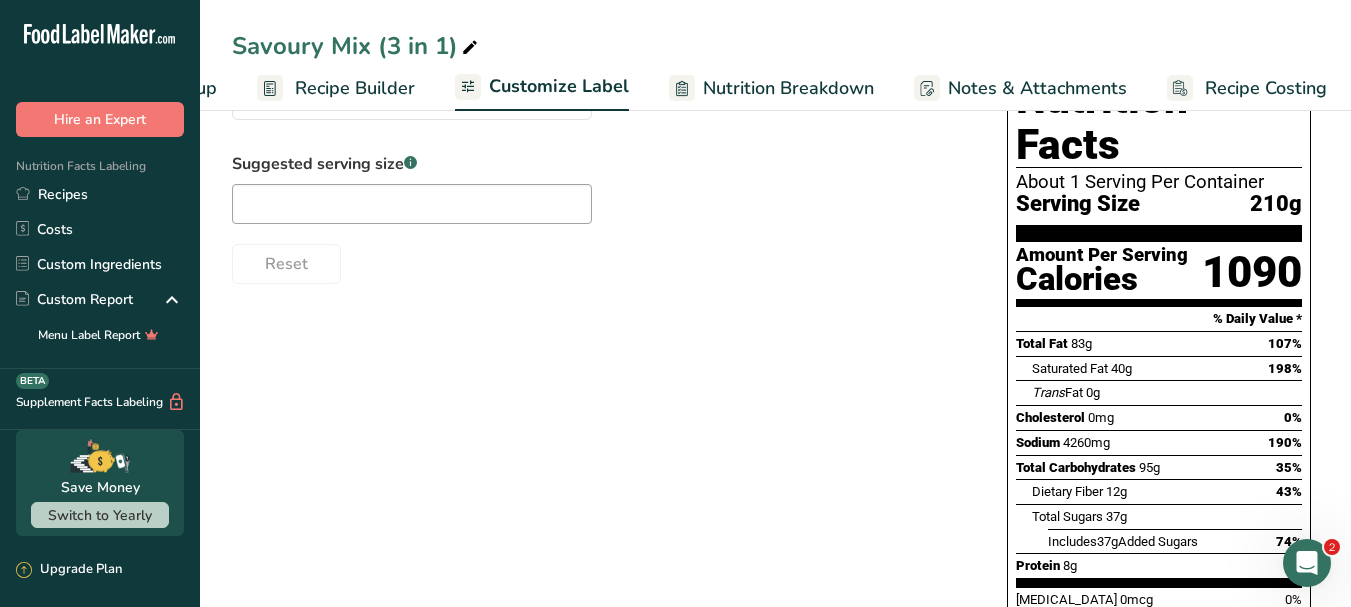 scroll, scrollTop: 0, scrollLeft: 170, axis: horizontal 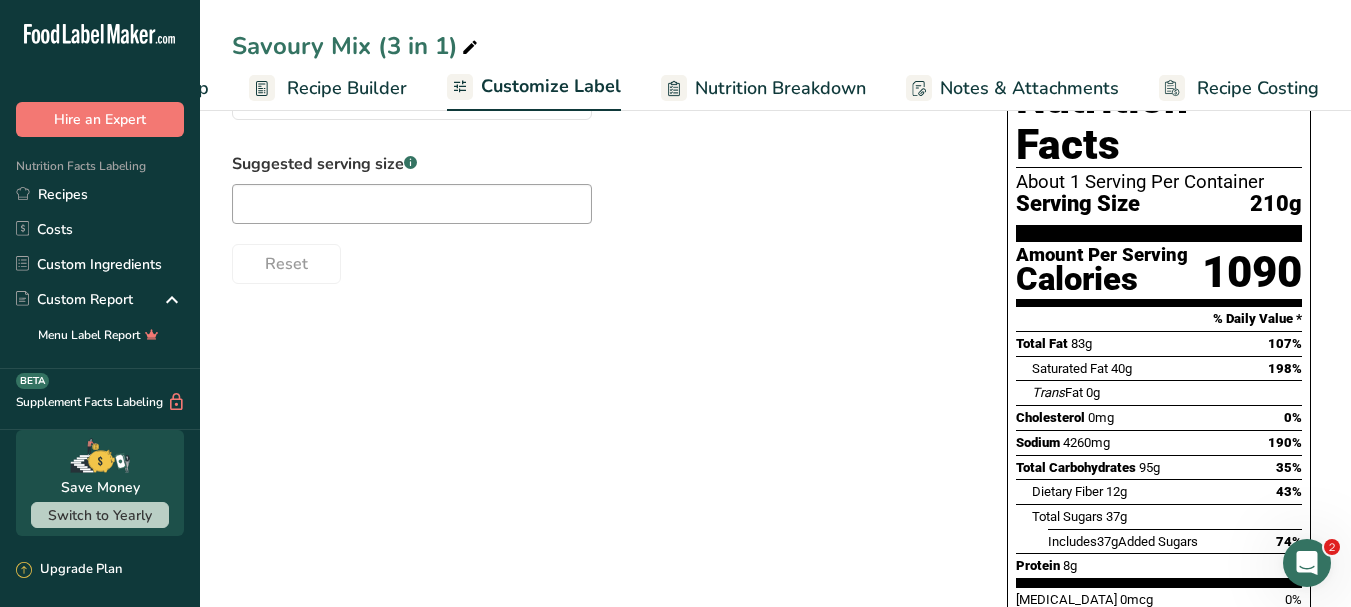 click on "Recipe Builder" at bounding box center [347, 88] 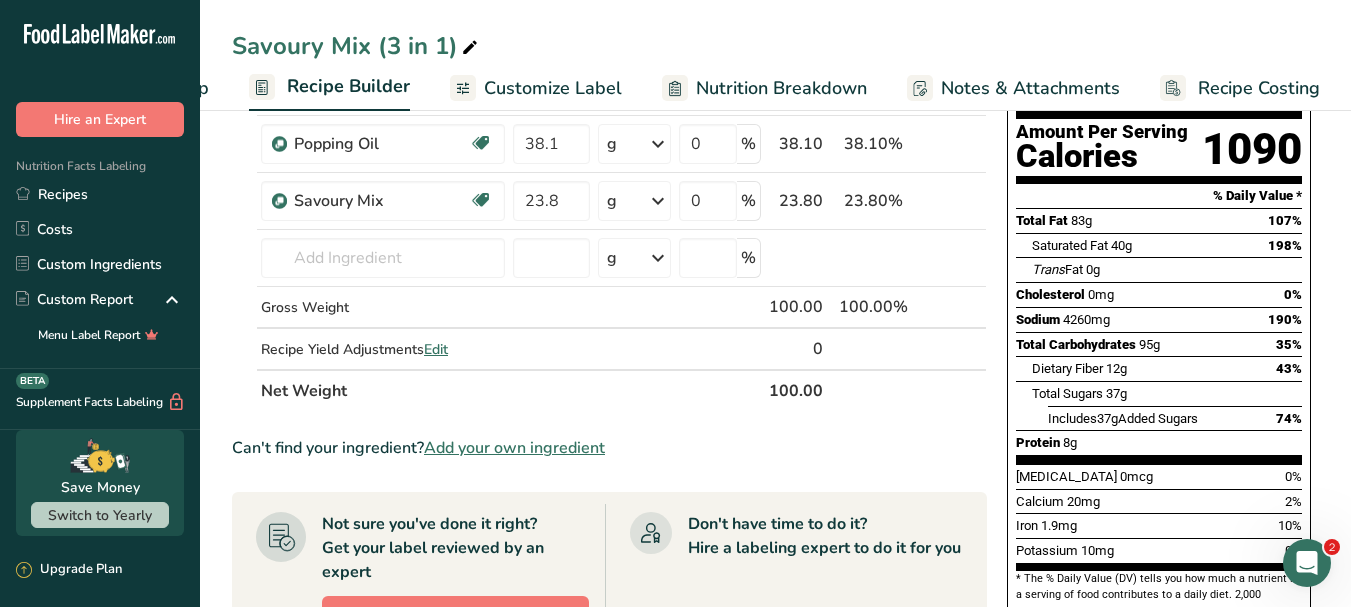 click on "Nutrition Breakdown" at bounding box center (781, 88) 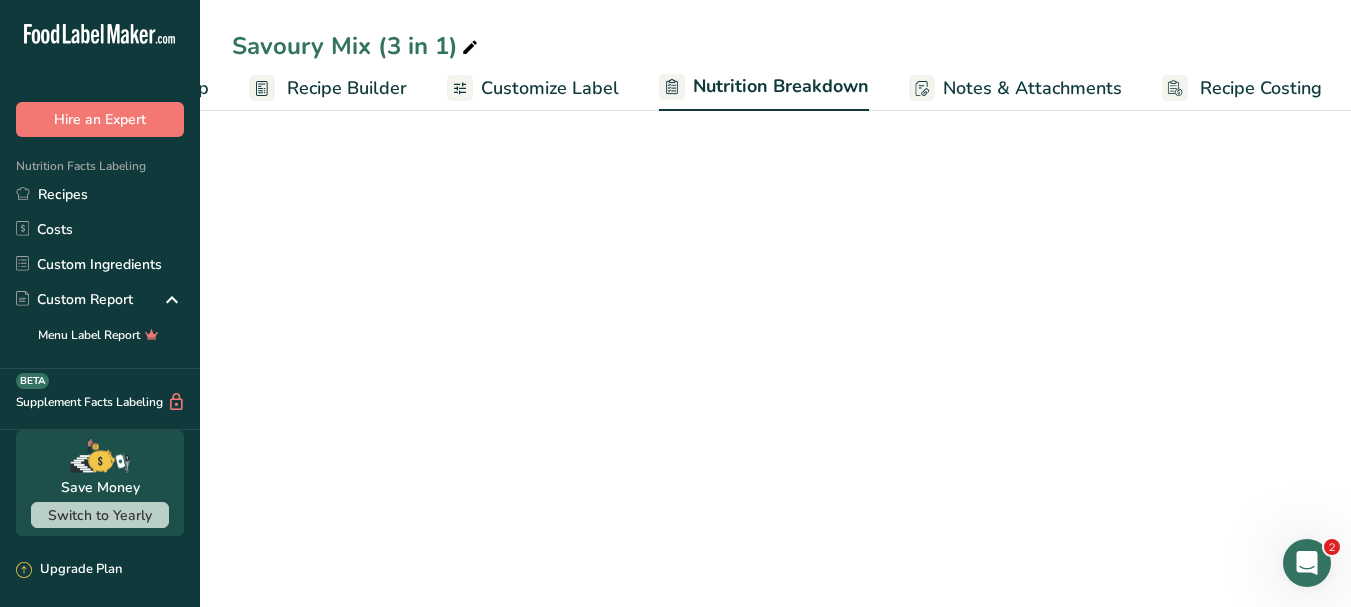 scroll, scrollTop: 0, scrollLeft: 172, axis: horizontal 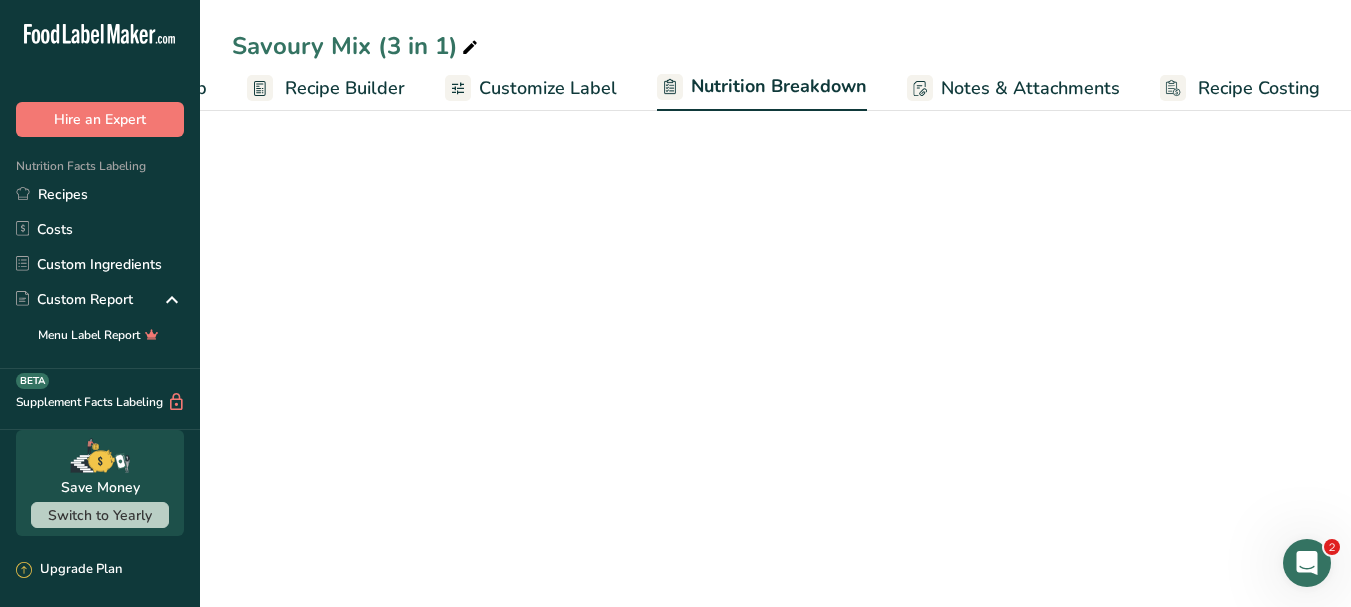 select on "Calories" 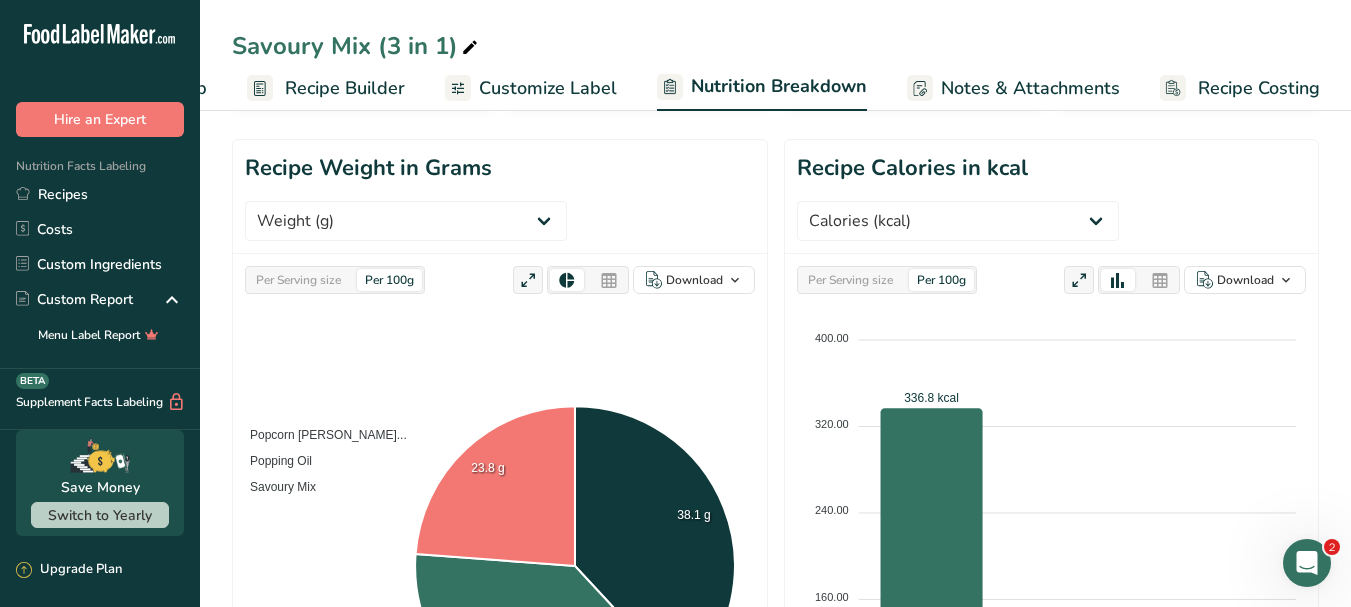 click on "Notes & Attachments" at bounding box center (1030, 88) 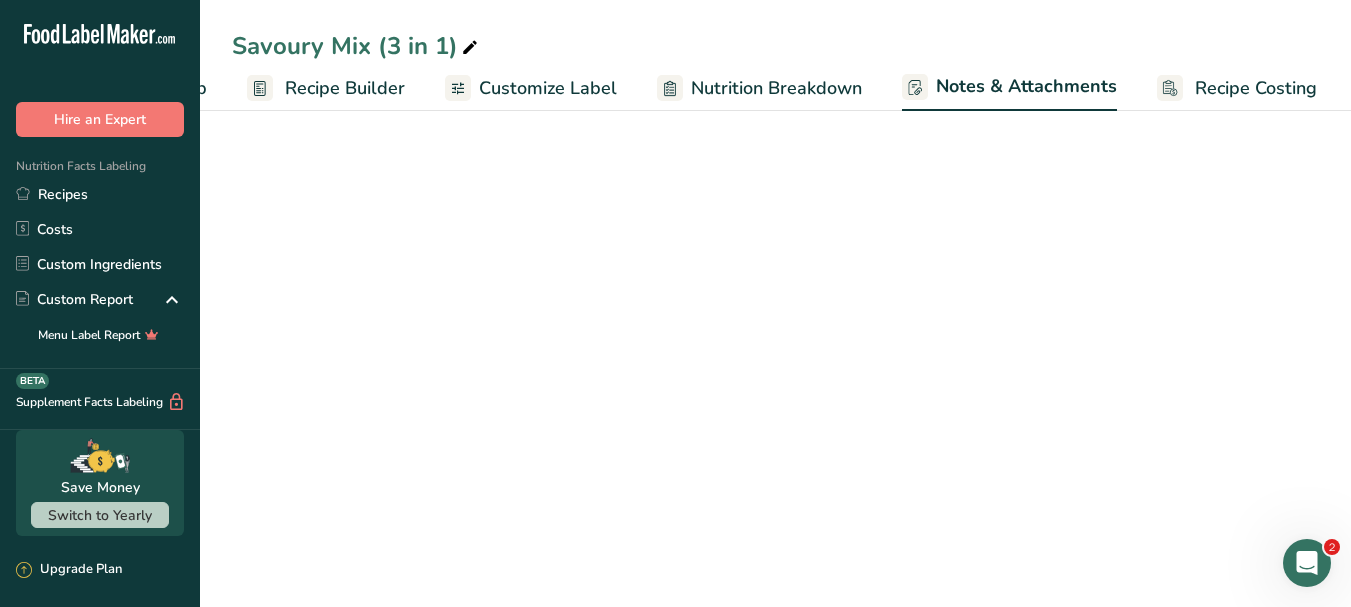 scroll, scrollTop: 0, scrollLeft: 171, axis: horizontal 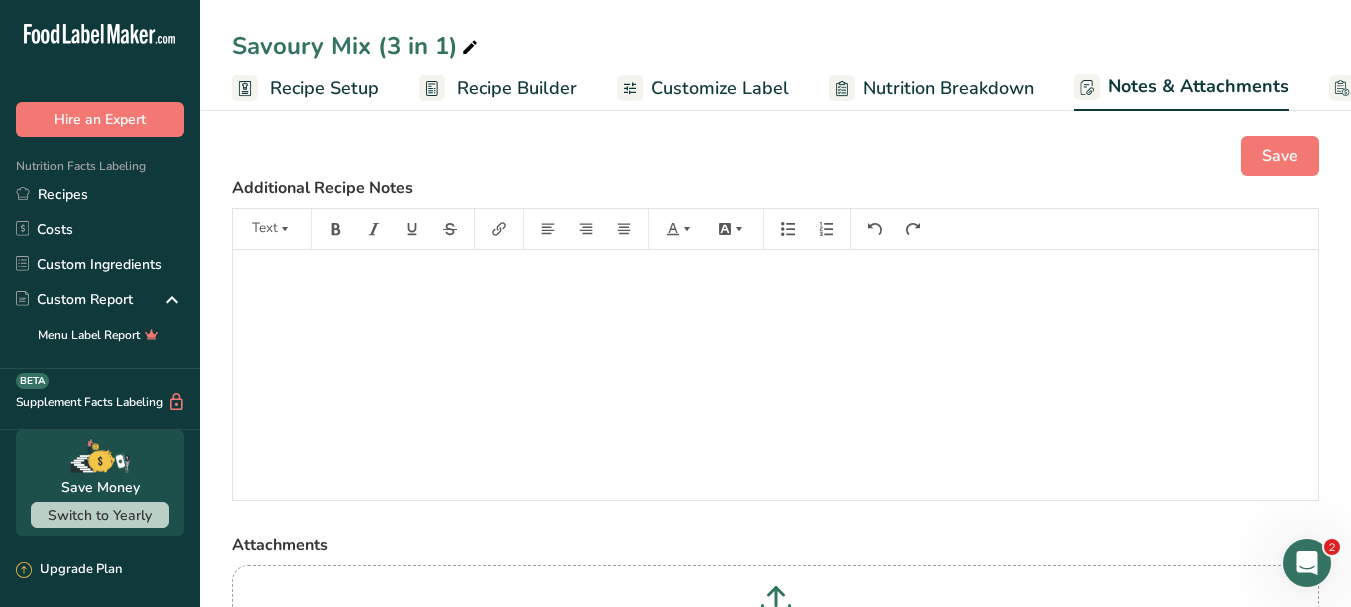 click on "Recipe Setup" at bounding box center [324, 88] 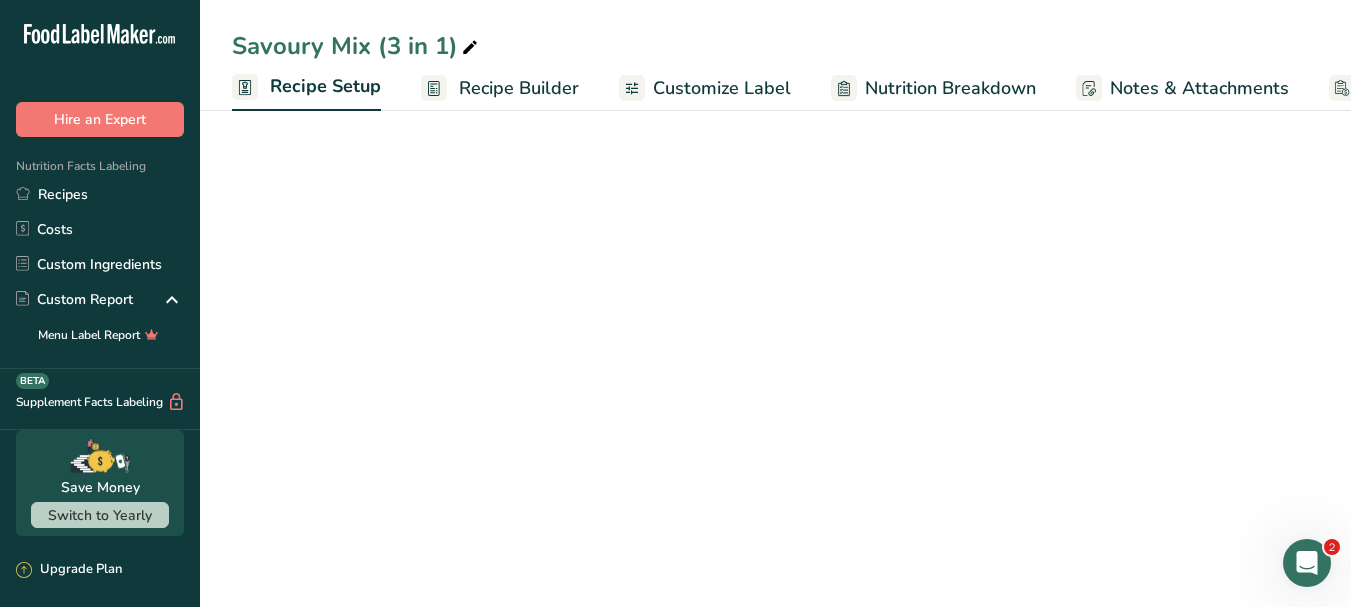 scroll, scrollTop: 0, scrollLeft: 7, axis: horizontal 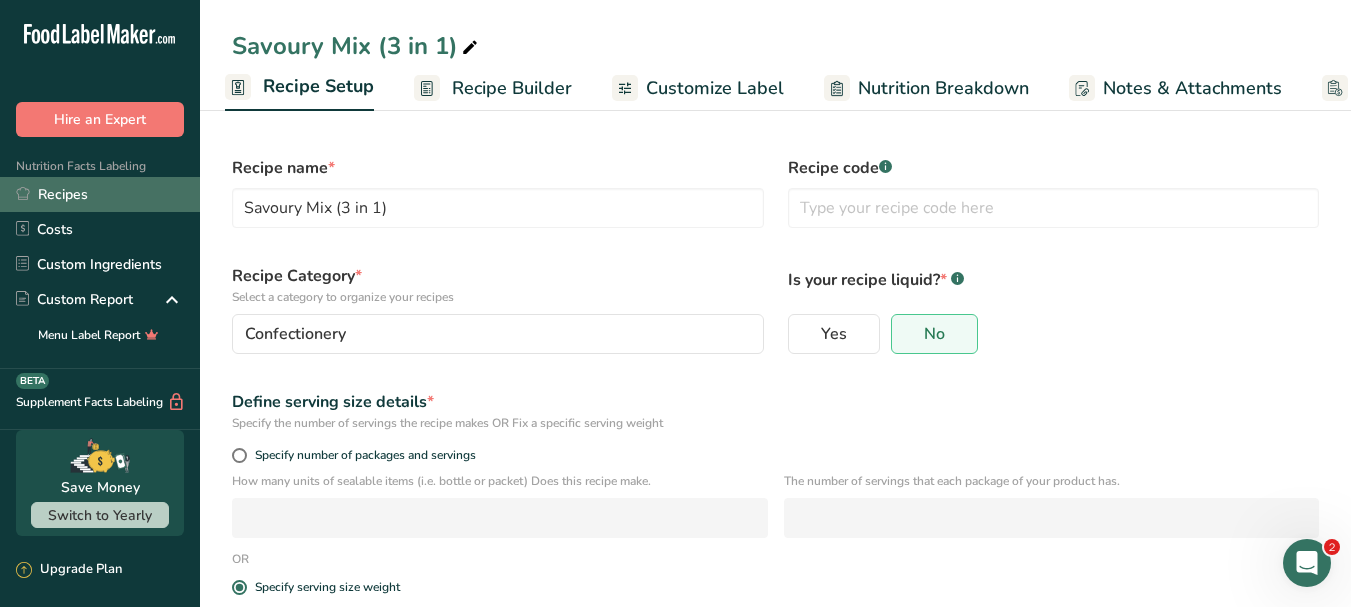 click on "Recipes" at bounding box center (100, 194) 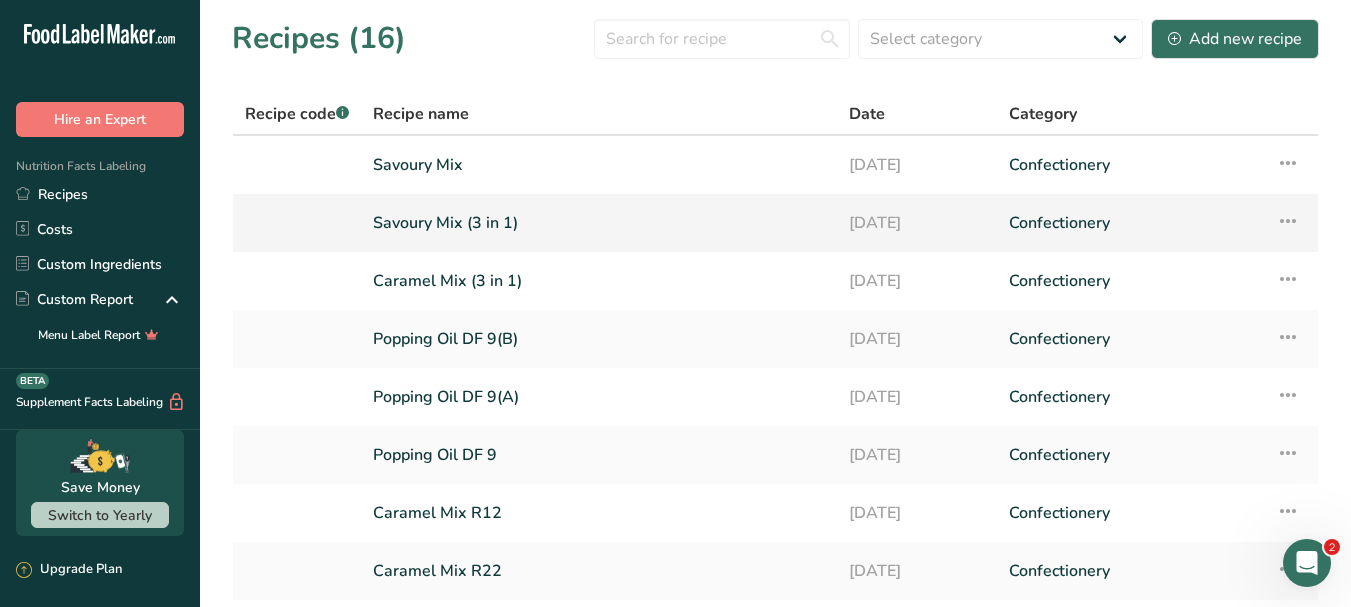 click on "Savoury Mix (3 in 1)" at bounding box center [599, 223] 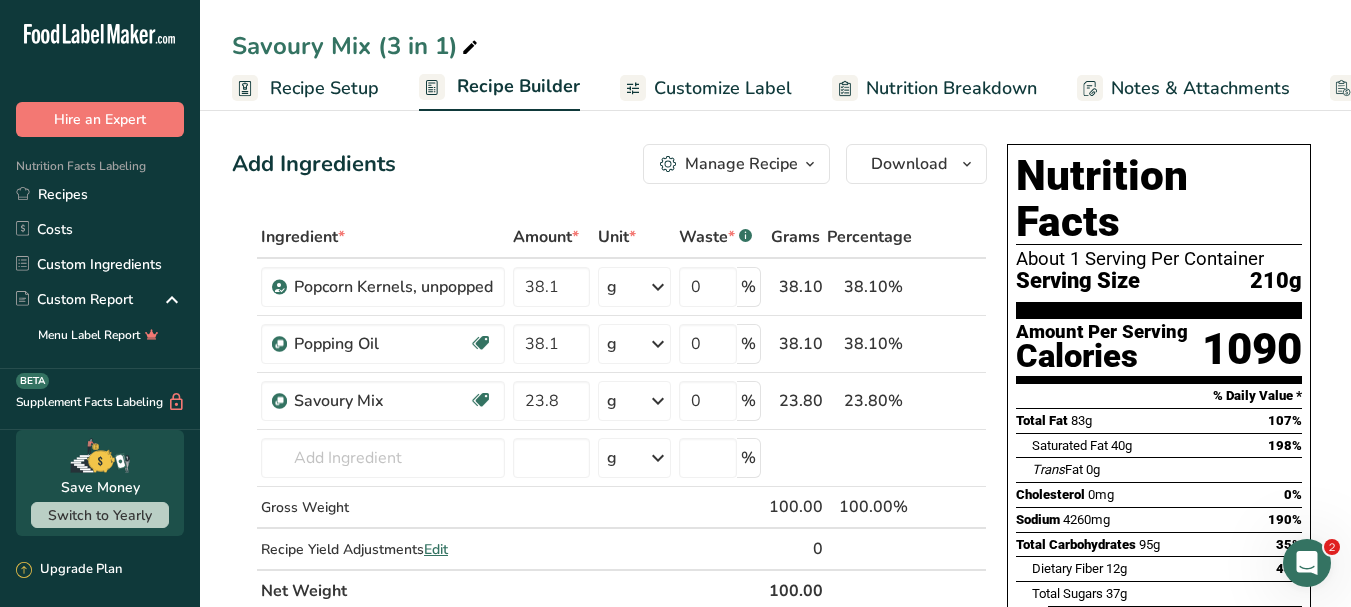 click on "Amount Per Serving
Calories
1090" at bounding box center [1159, 351] 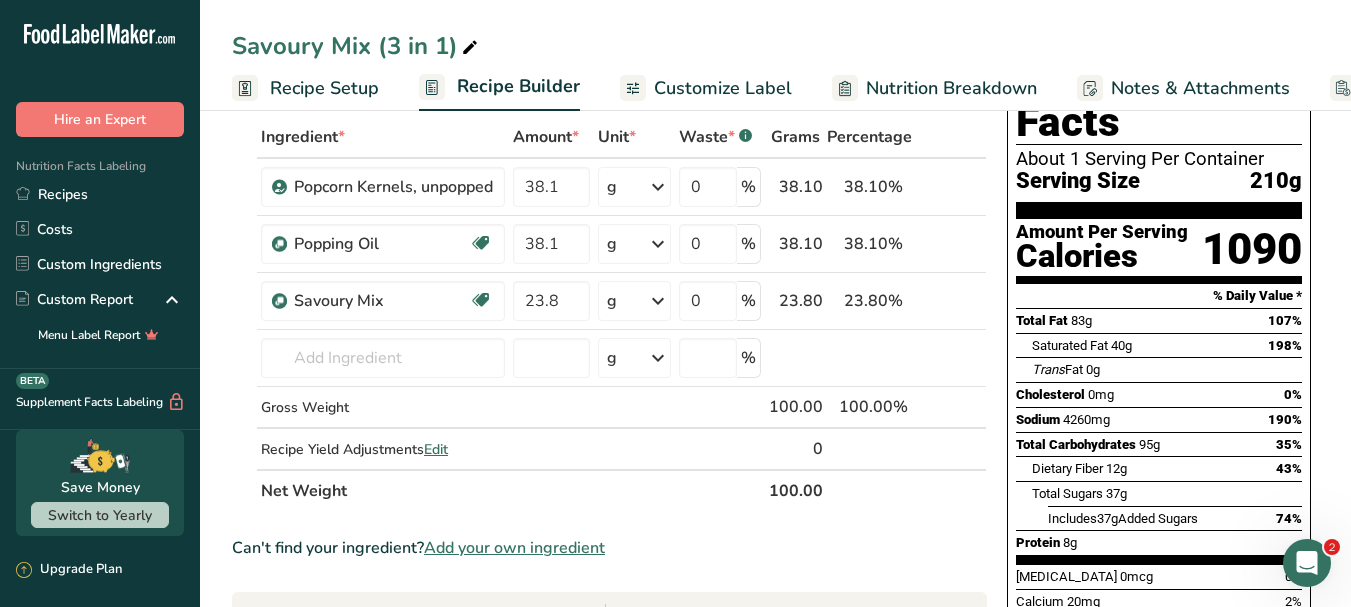 scroll, scrollTop: 0, scrollLeft: 0, axis: both 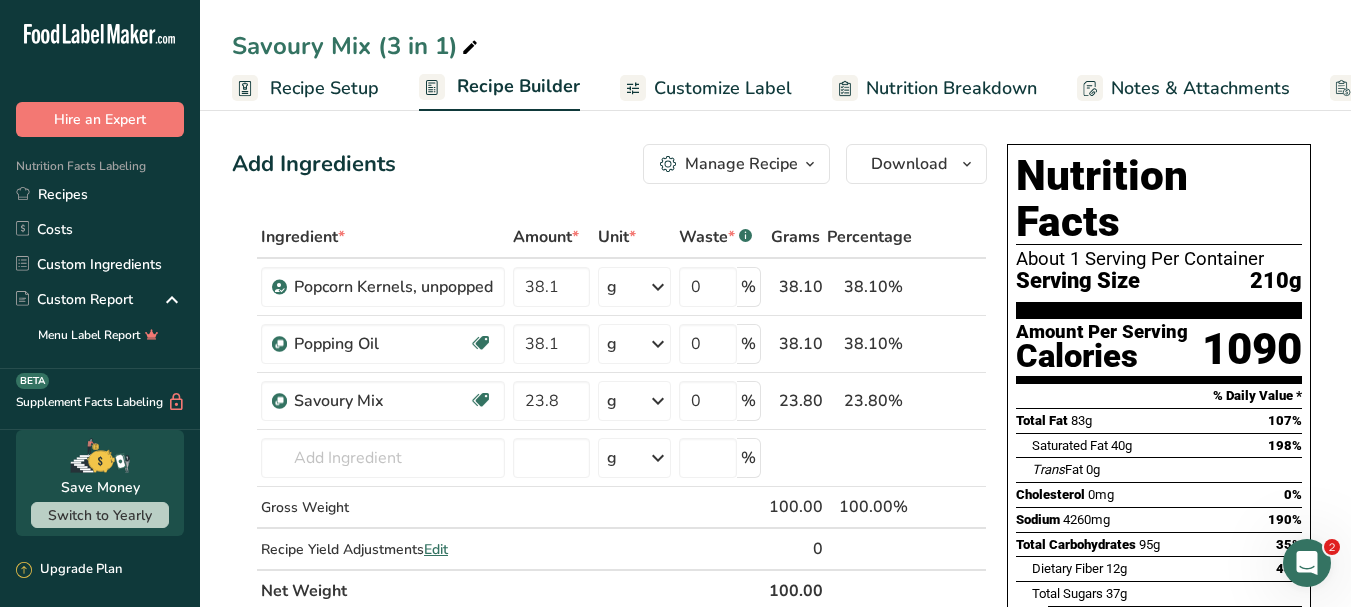 drag, startPoint x: 1179, startPoint y: 173, endPoint x: 1247, endPoint y: 190, distance: 70.0928 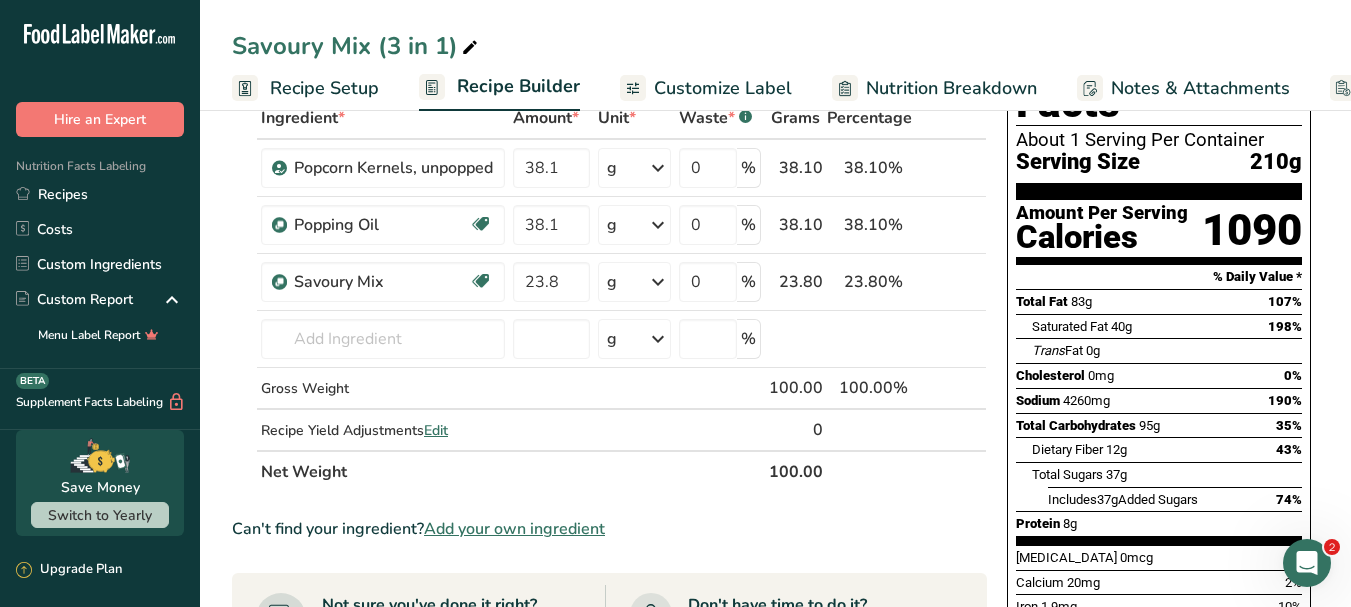 scroll, scrollTop: 0, scrollLeft: 0, axis: both 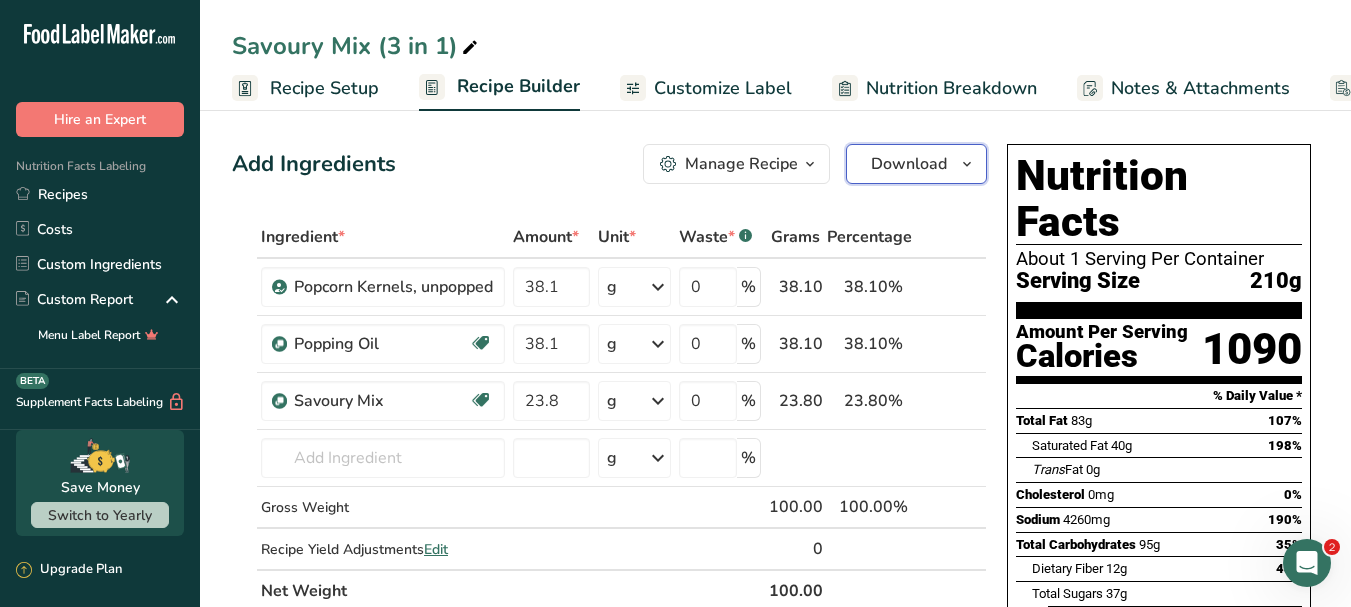 click at bounding box center (967, 164) 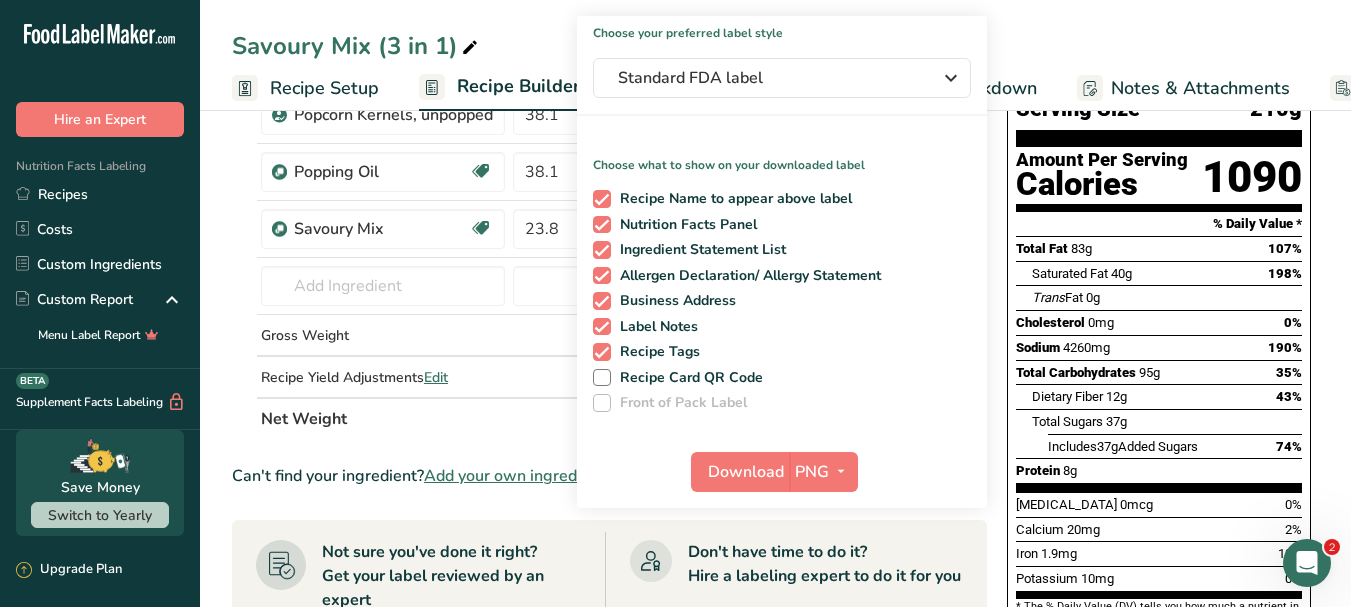 scroll, scrollTop: 200, scrollLeft: 0, axis: vertical 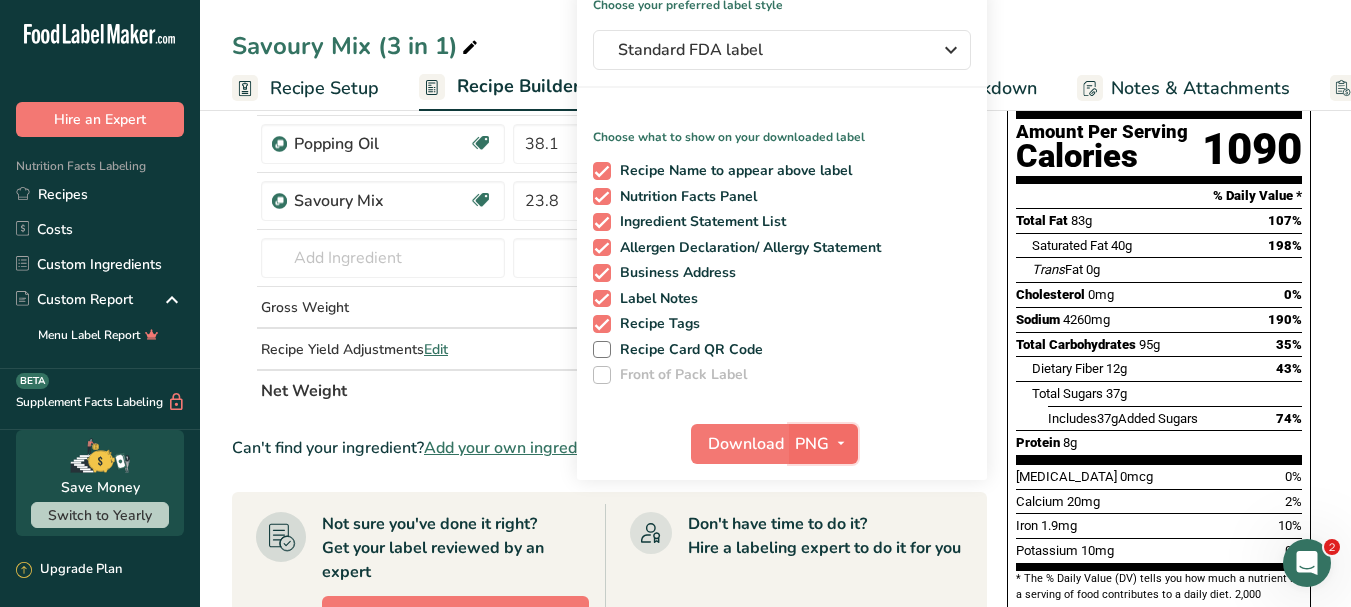 click at bounding box center (841, 443) 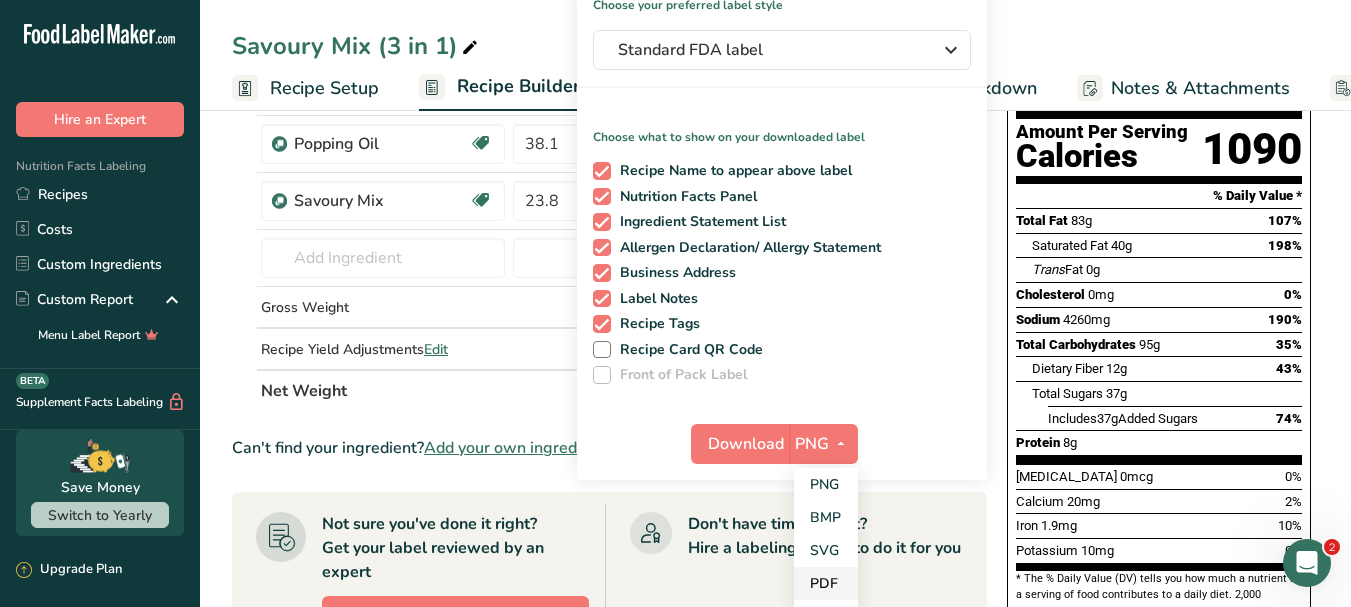 click on "PDF" at bounding box center (826, 583) 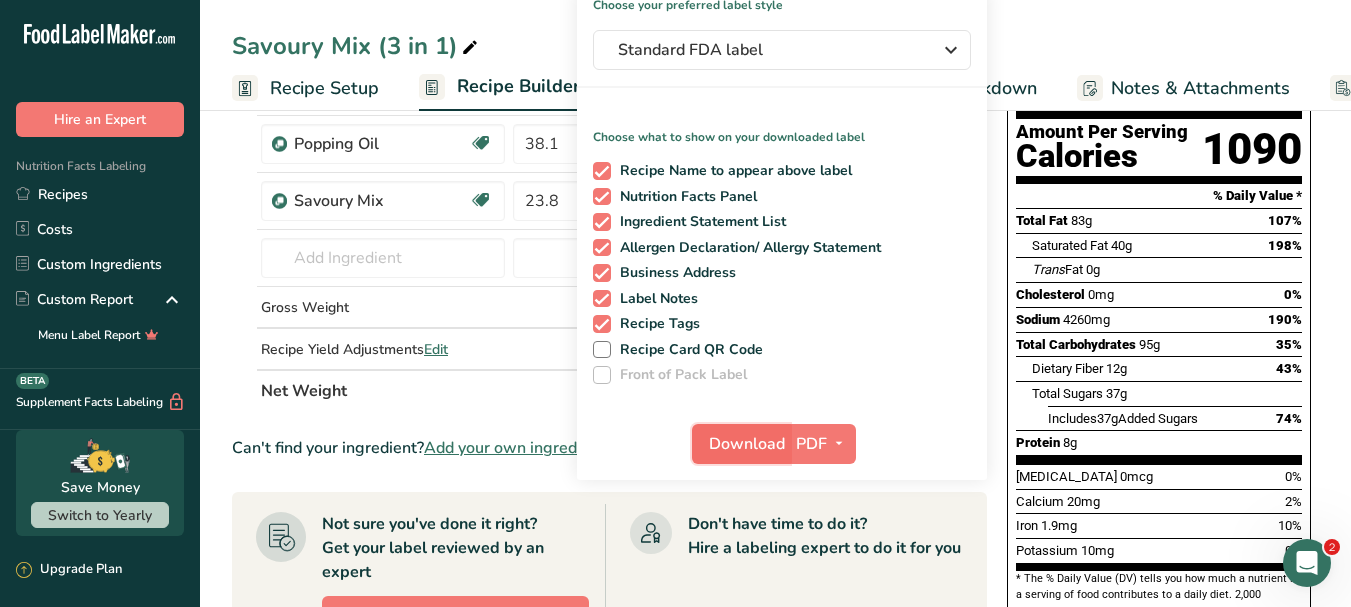 click on "Download" at bounding box center (747, 444) 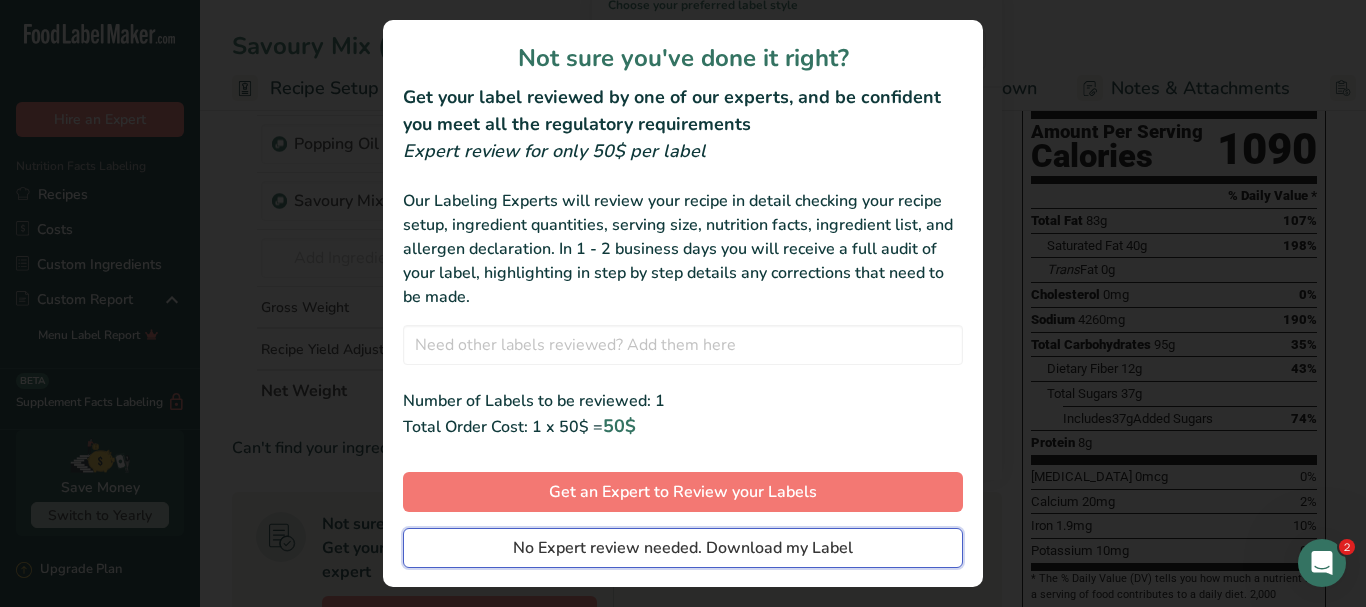click on "No Expert review needed. Download my Label" at bounding box center (683, 548) 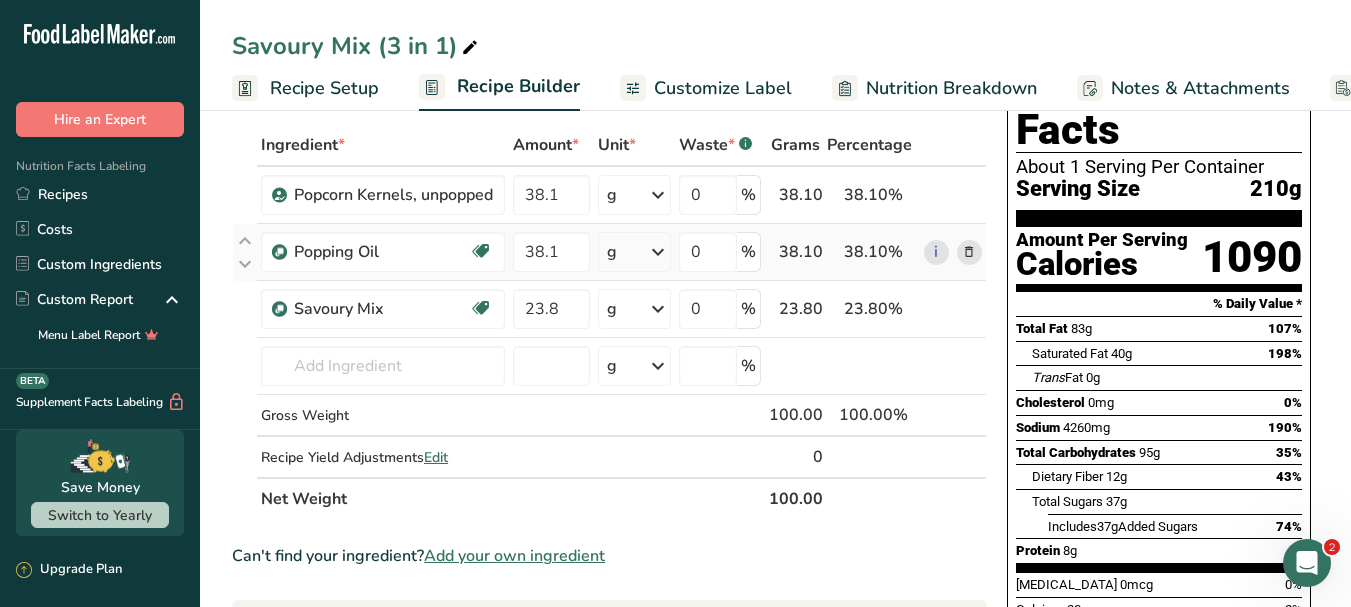 scroll, scrollTop: 0, scrollLeft: 0, axis: both 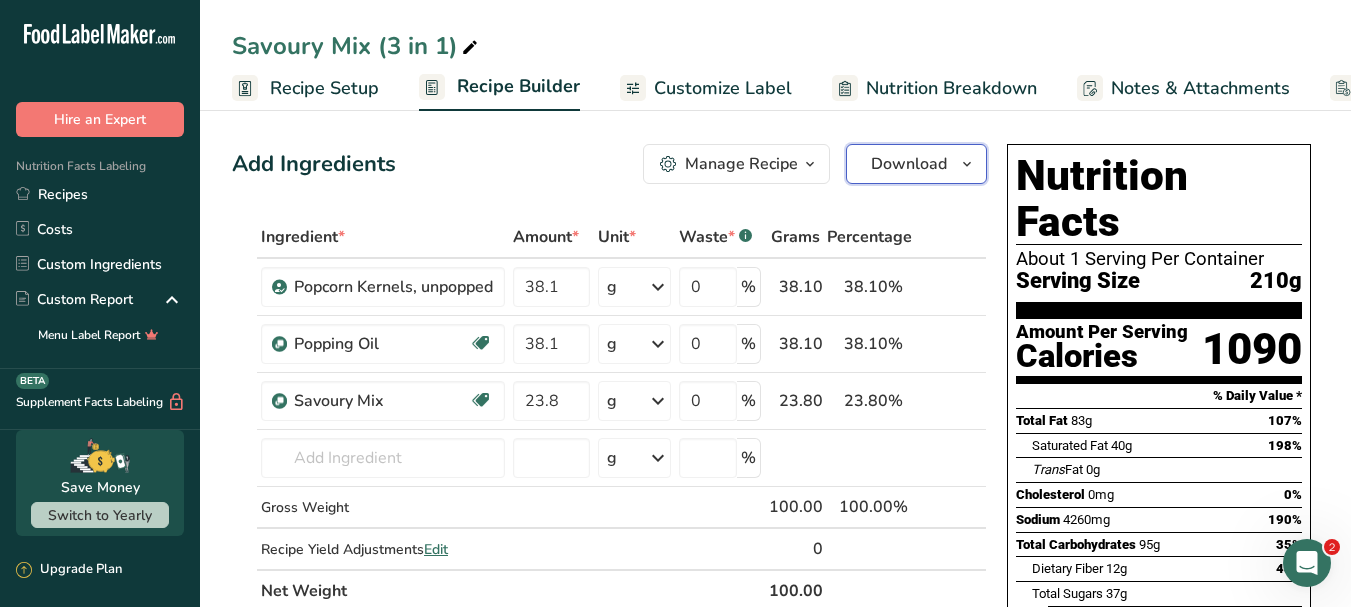 click at bounding box center (967, 164) 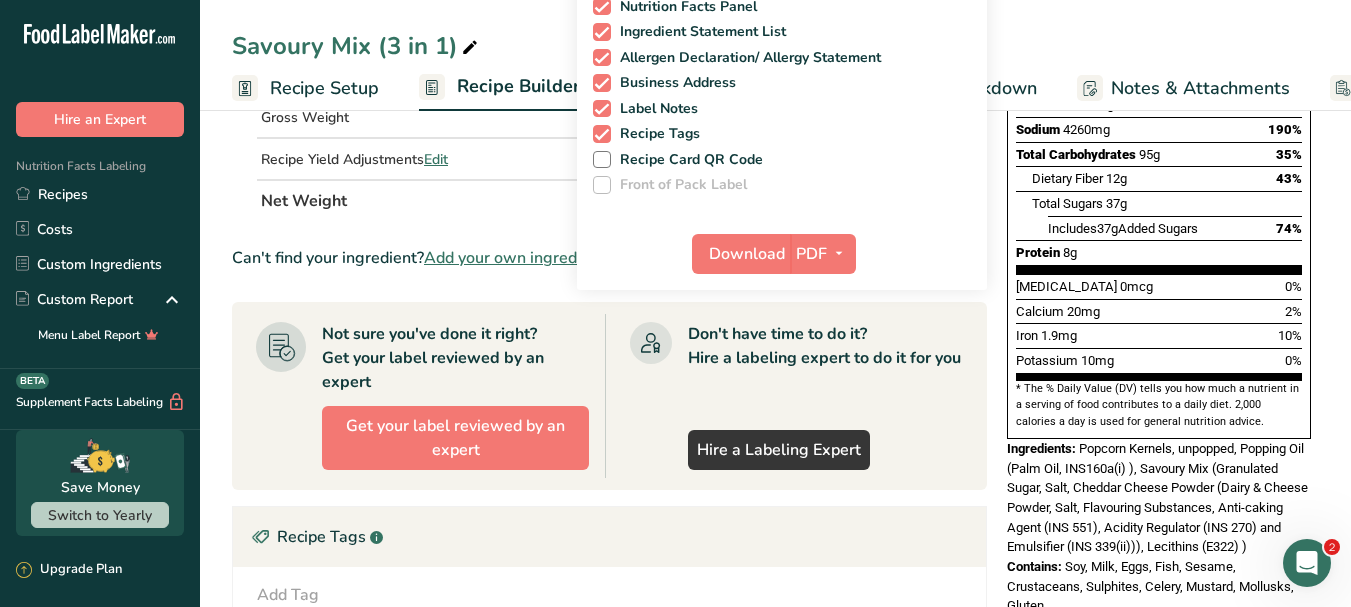 scroll, scrollTop: 400, scrollLeft: 0, axis: vertical 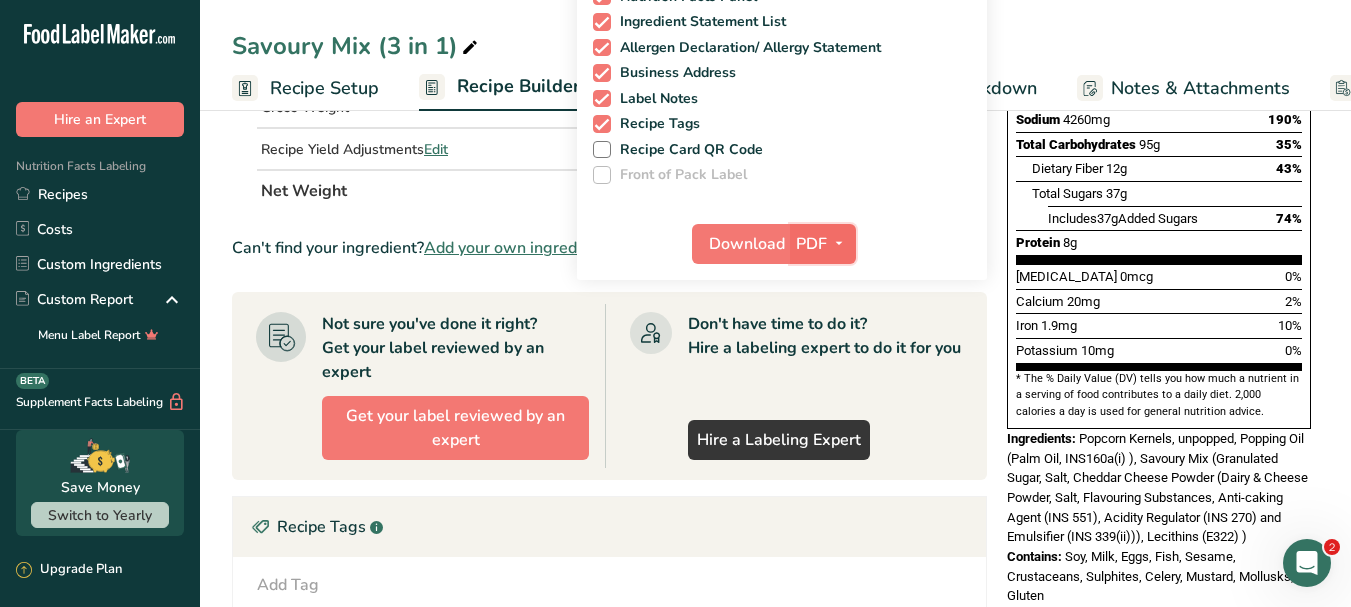 click at bounding box center (839, 243) 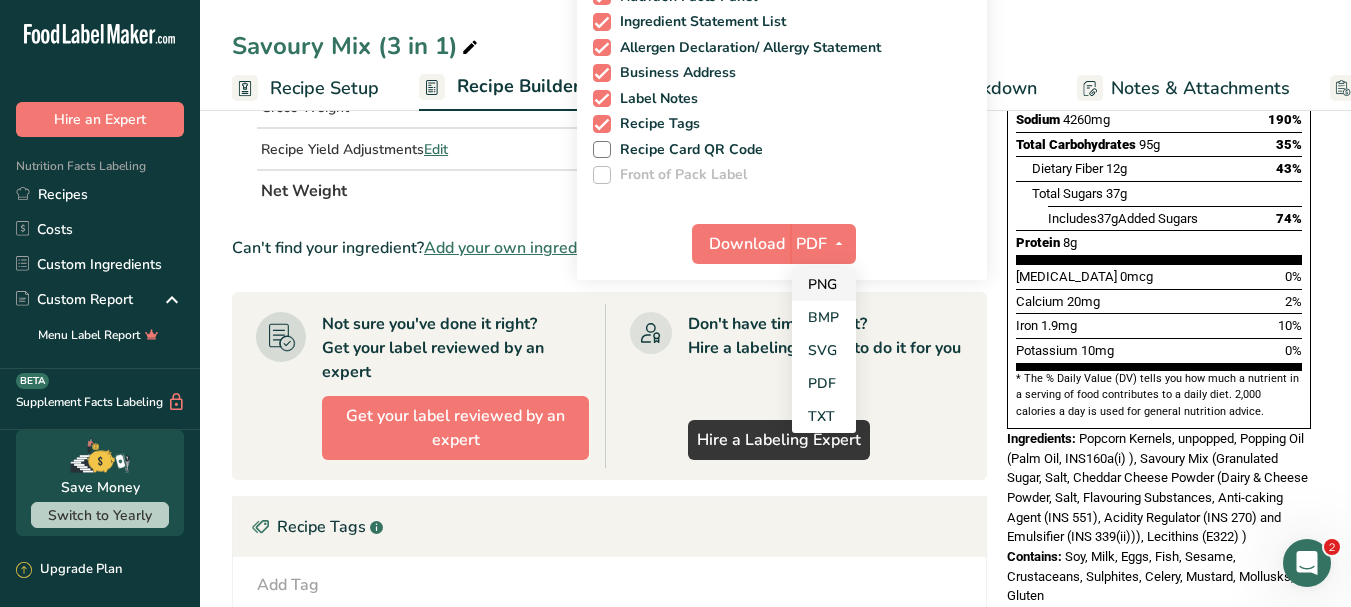 click on "PNG" at bounding box center (824, 284) 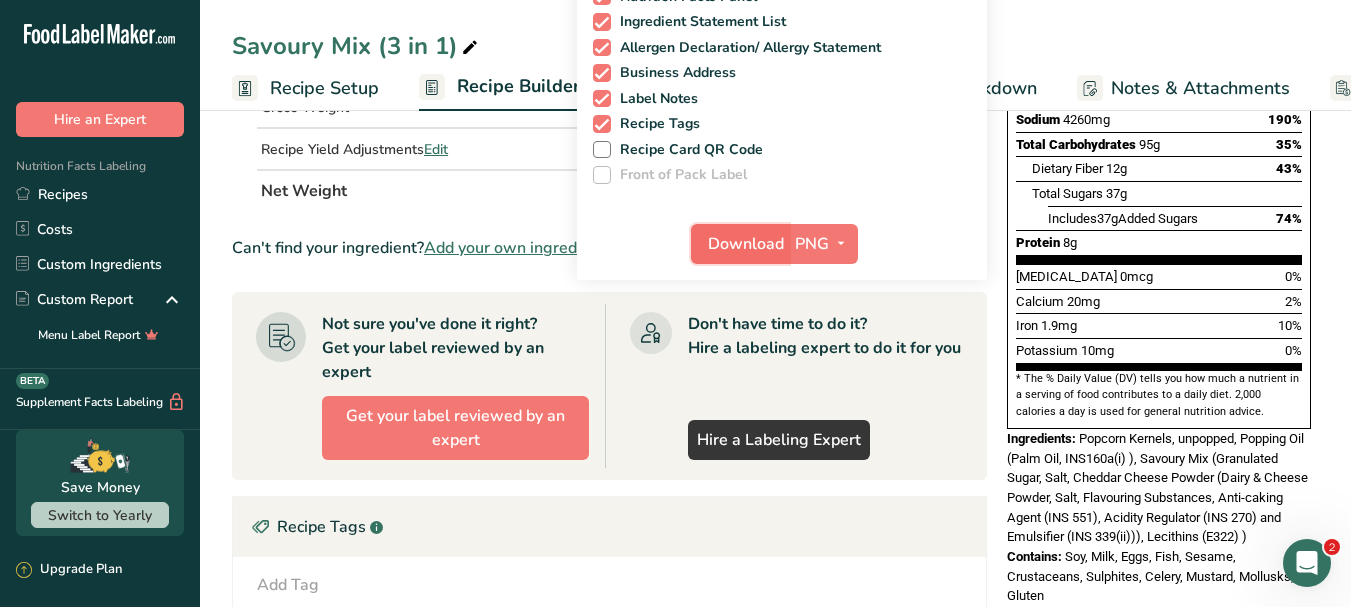 click on "Download" at bounding box center [746, 244] 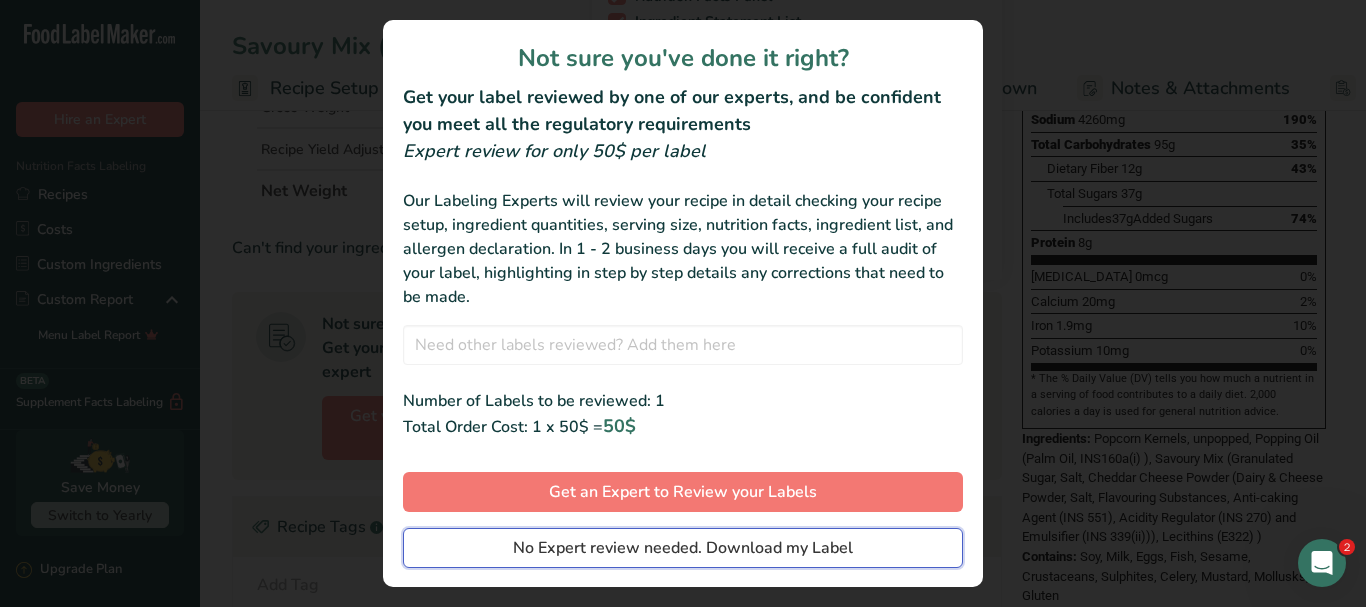 click on "No Expert review needed. Download my Label" at bounding box center (683, 548) 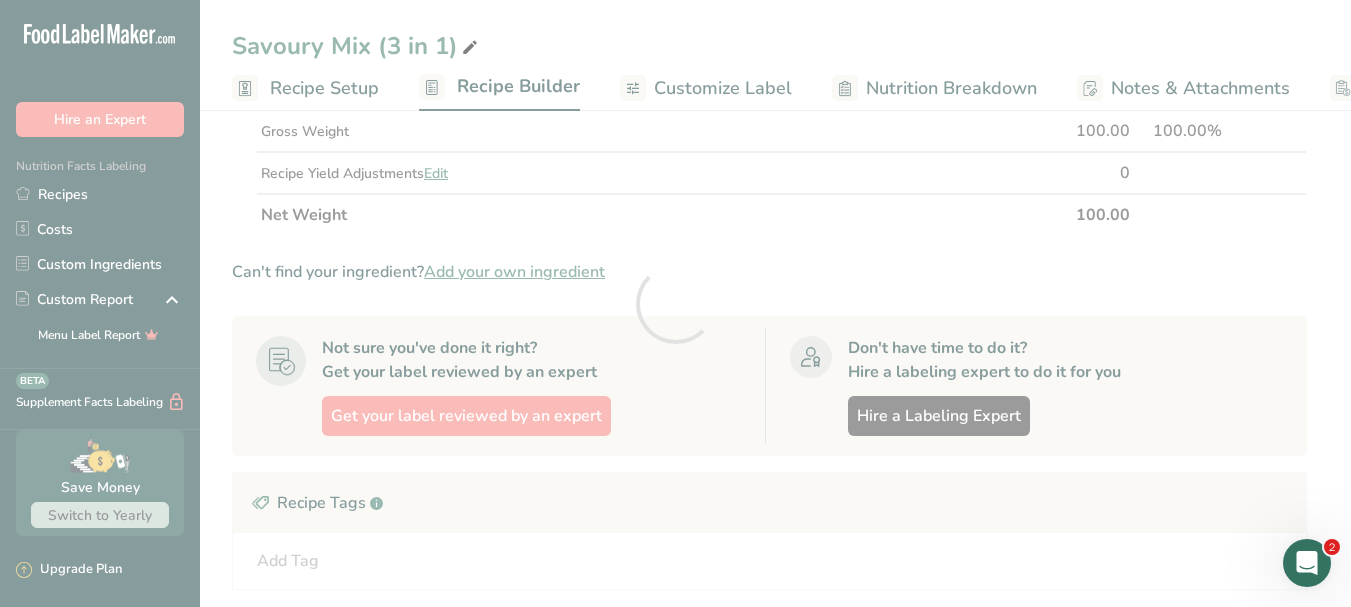scroll, scrollTop: 0, scrollLeft: 0, axis: both 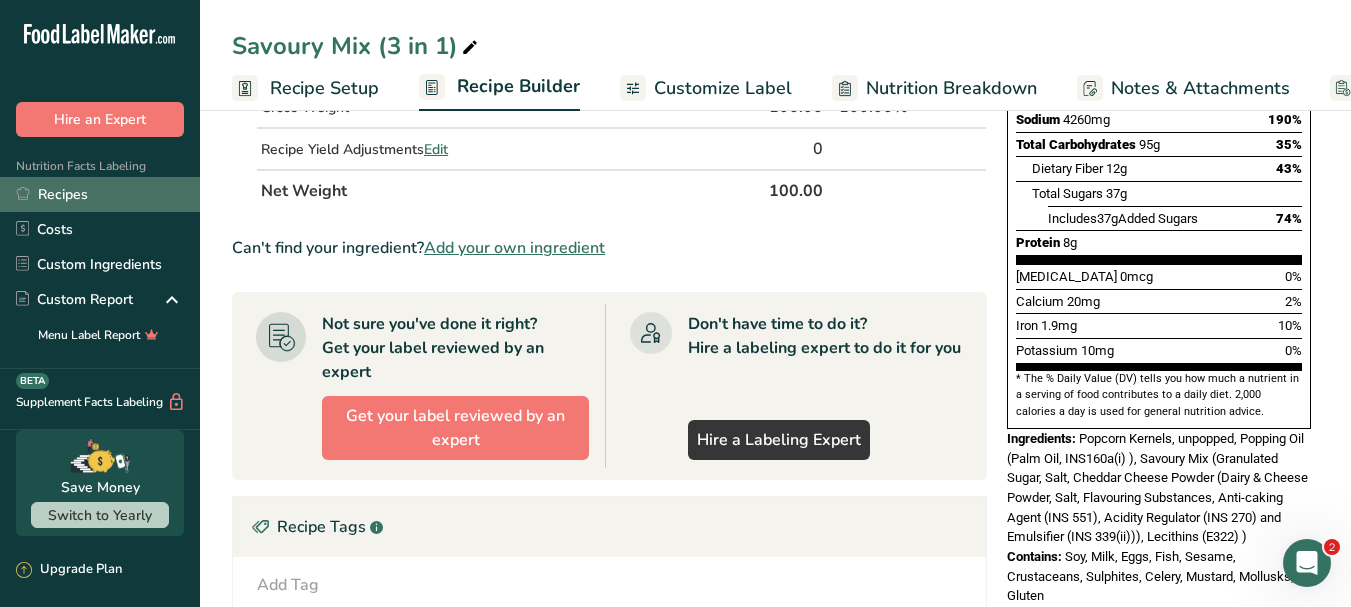 click on "Recipes" at bounding box center [100, 194] 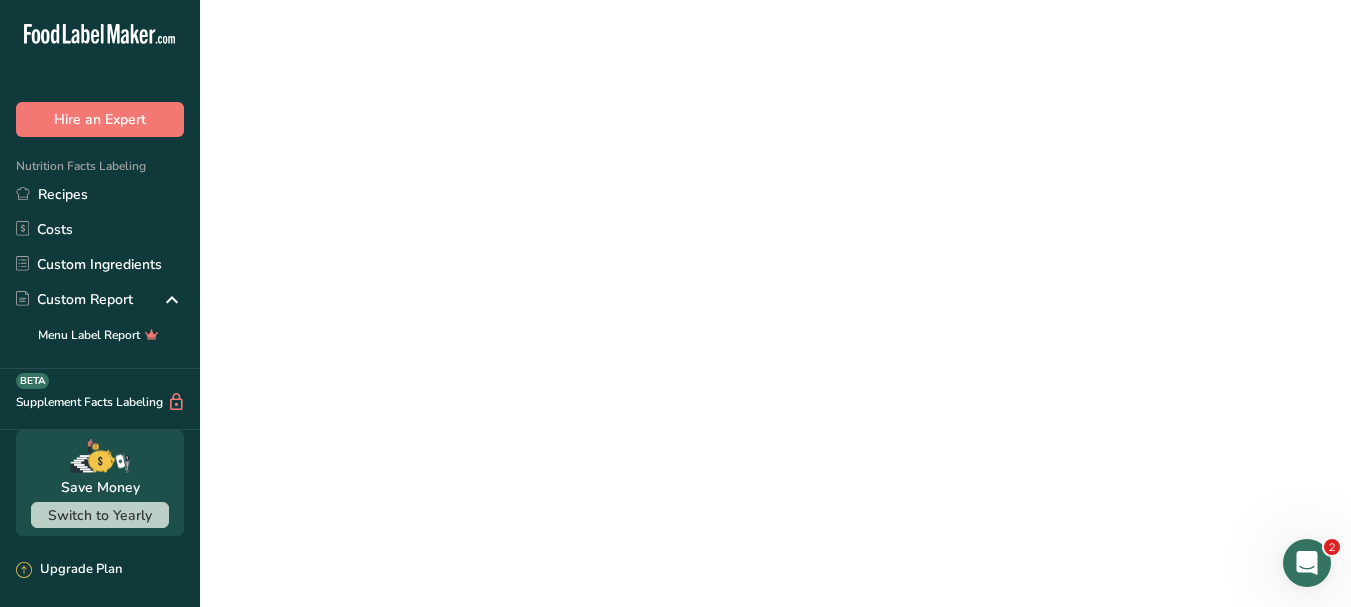 scroll, scrollTop: 0, scrollLeft: 0, axis: both 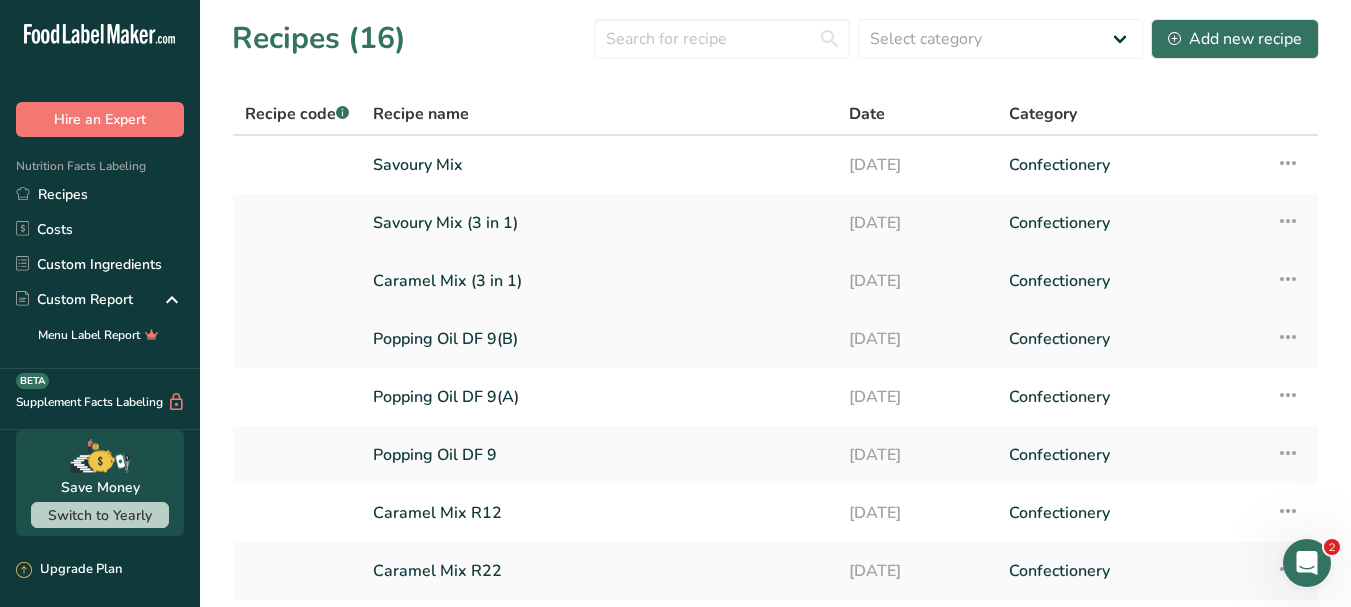 click on "Caramel Mix (3 in 1)" at bounding box center [599, 281] 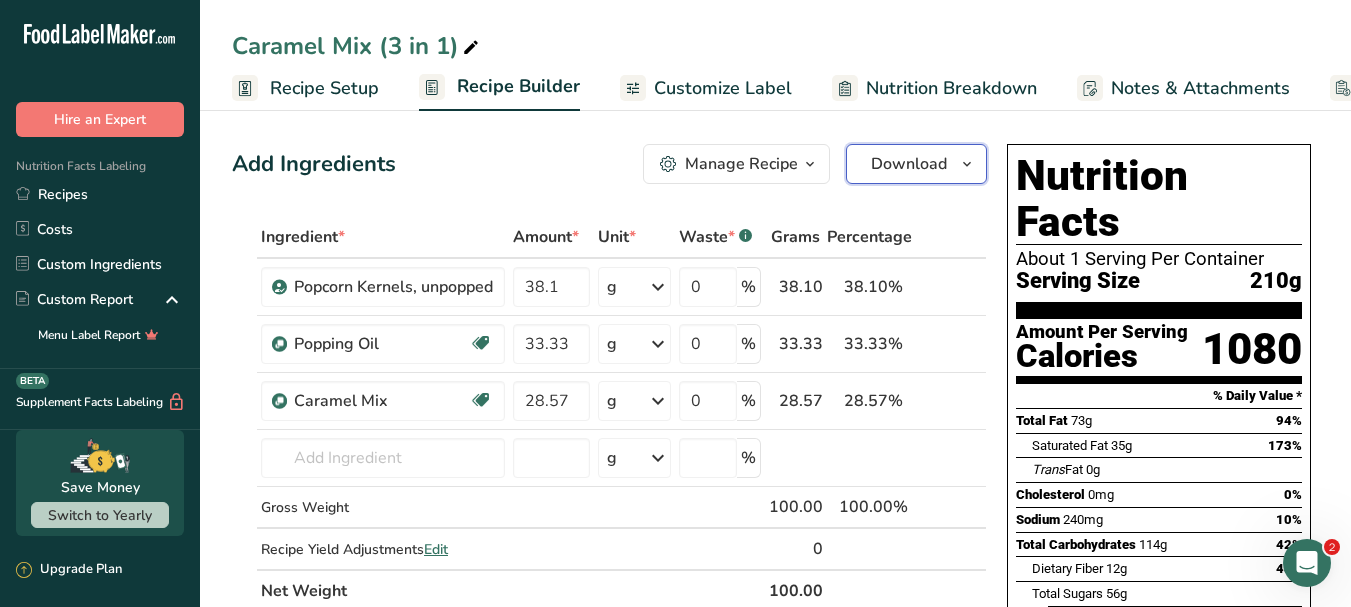 click at bounding box center [967, 164] 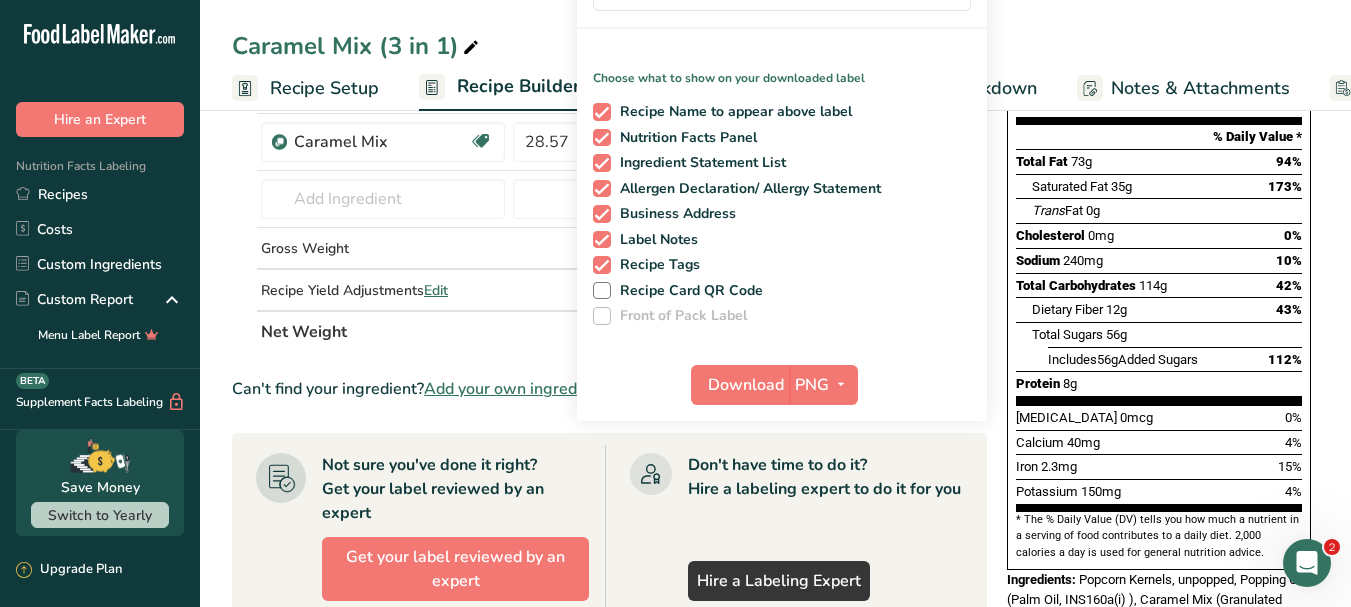 scroll, scrollTop: 300, scrollLeft: 0, axis: vertical 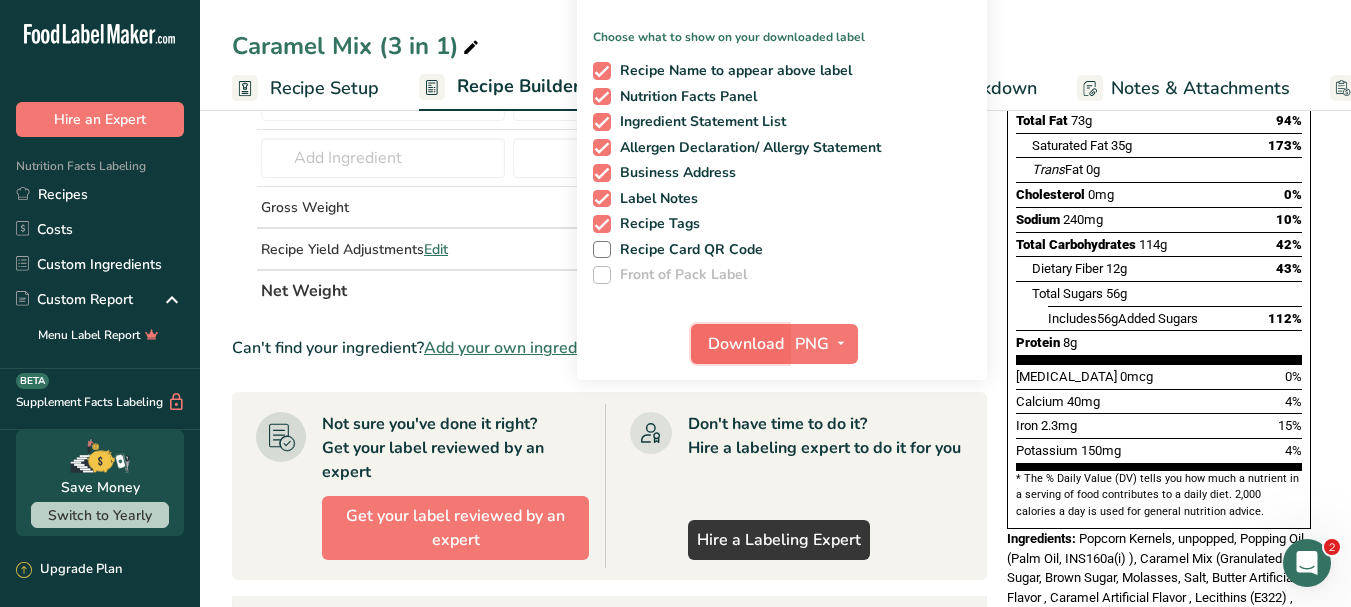 click on "Download" at bounding box center (746, 344) 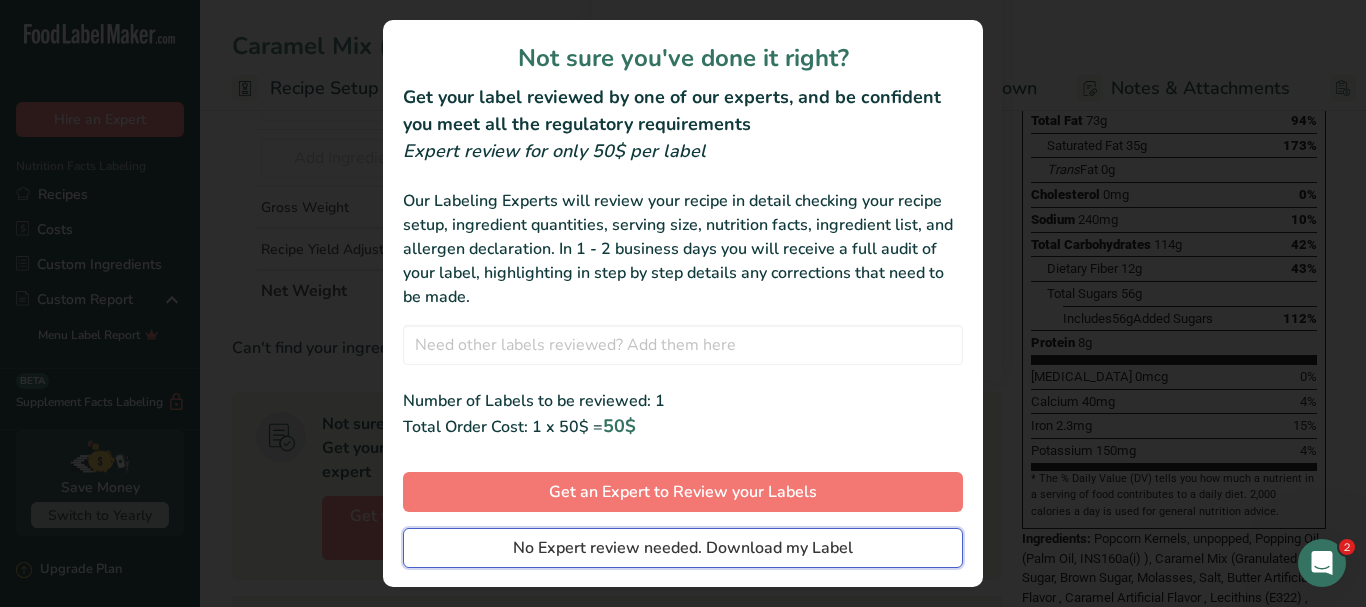 click on "No Expert review needed. Download my Label" at bounding box center [683, 548] 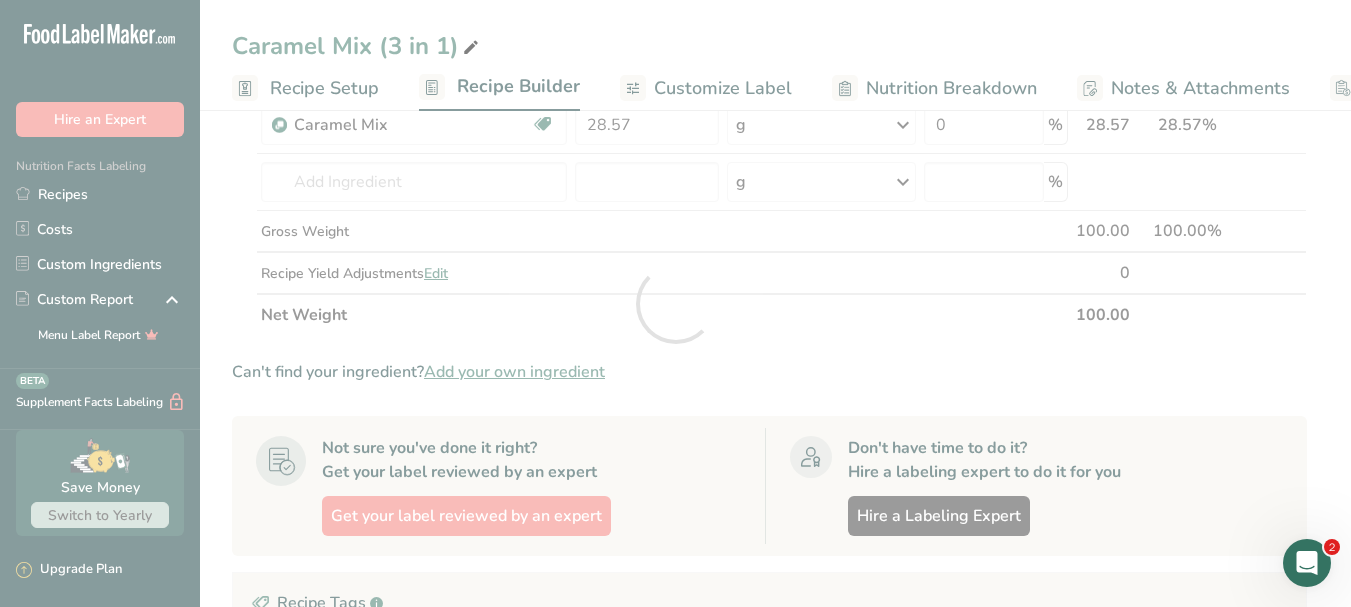 scroll, scrollTop: 0, scrollLeft: 0, axis: both 